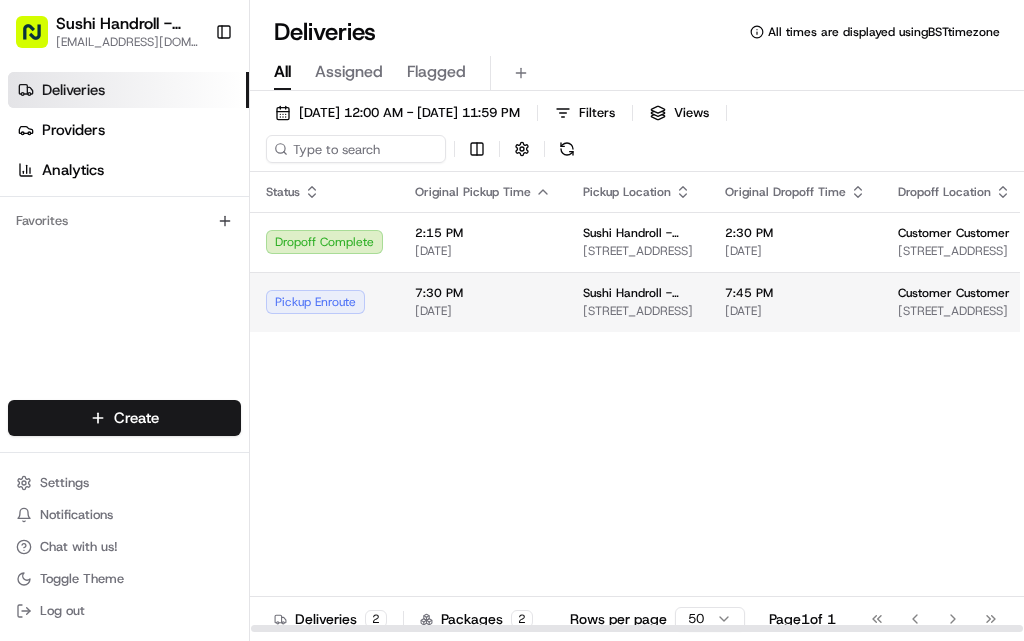 scroll, scrollTop: 0, scrollLeft: 0, axis: both 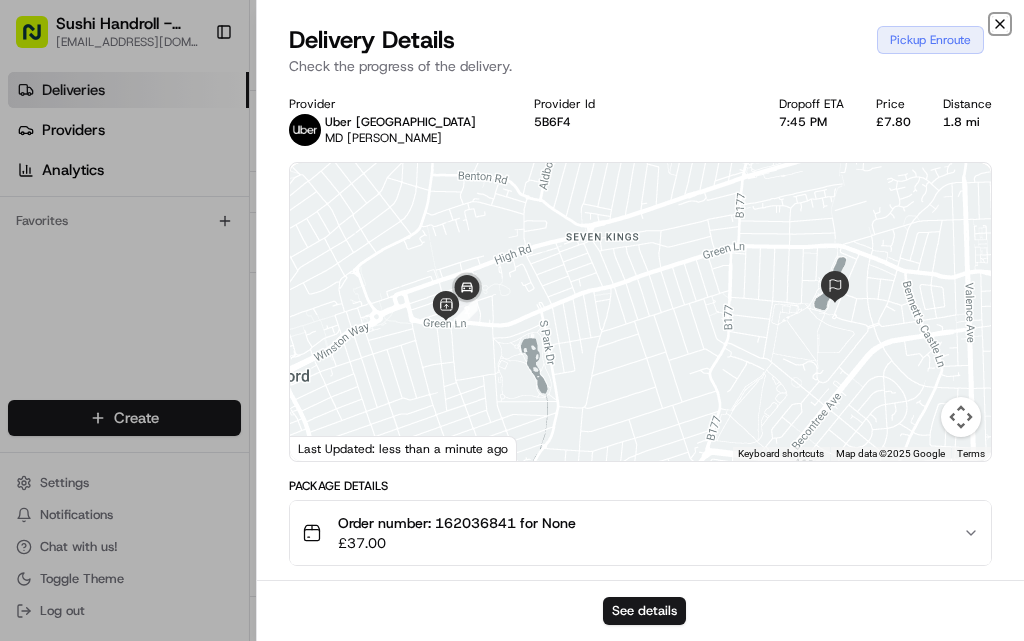 click 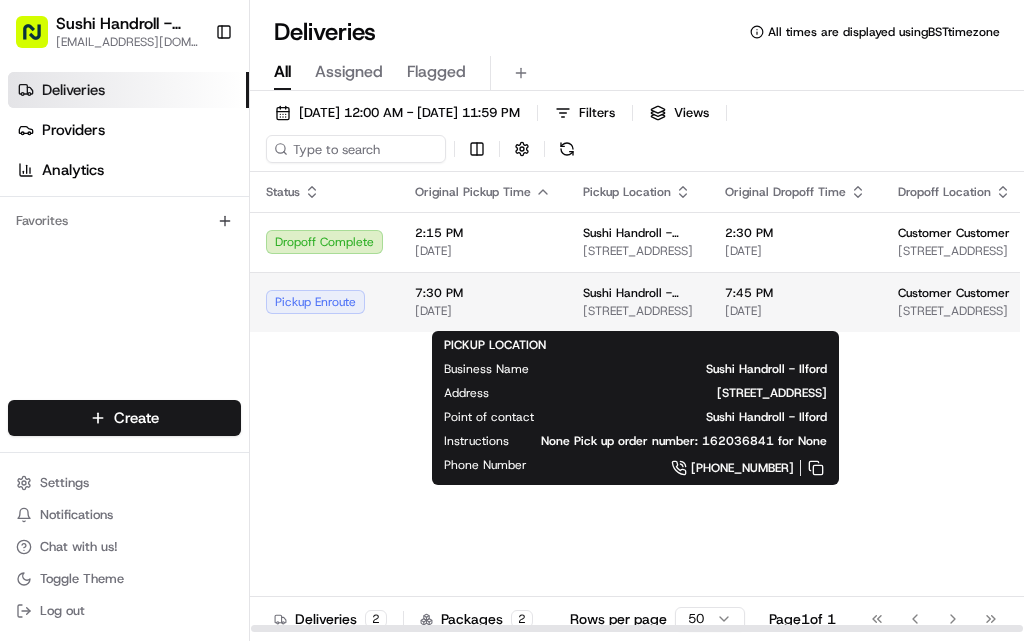 click on "Sushi Handroll - Ilford [STREET_ADDRESS]" at bounding box center [638, 302] 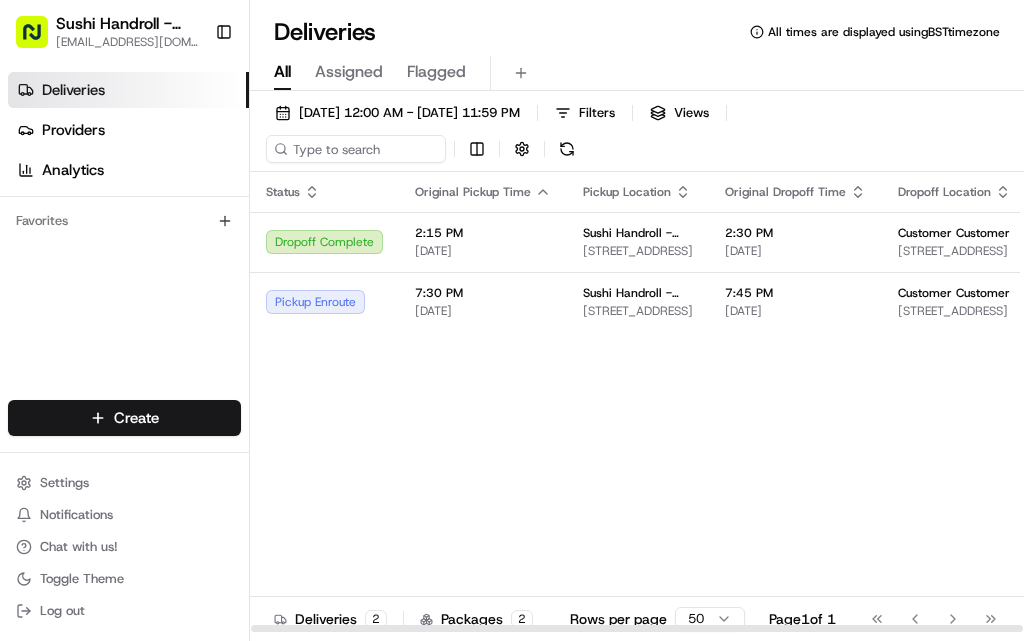 drag, startPoint x: 402, startPoint y: 386, endPoint x: 394, endPoint y: 431, distance: 45.705578 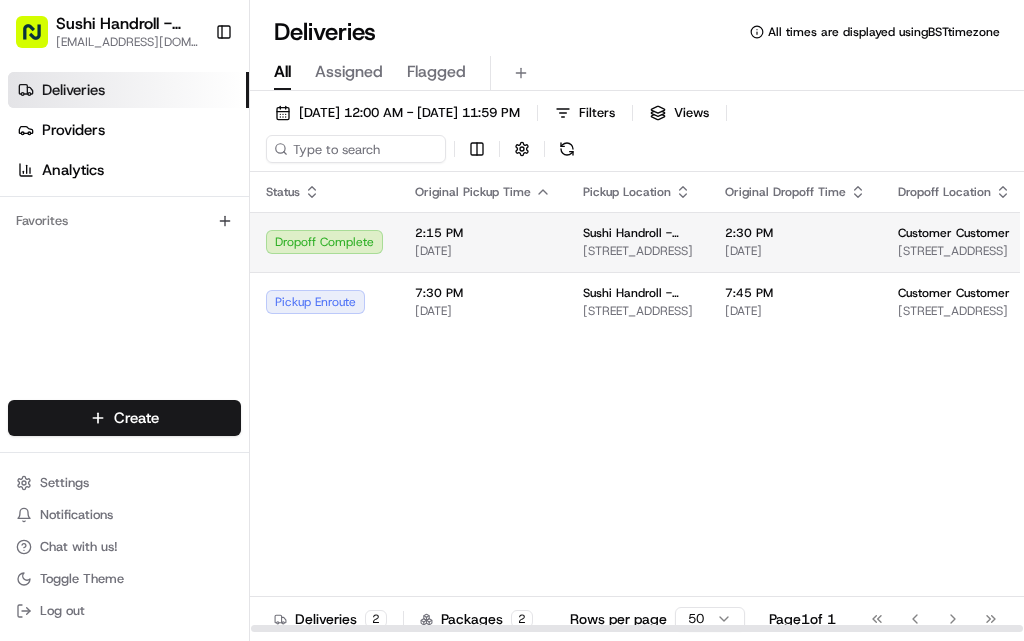 click on "Sushi Handroll - Ilford" at bounding box center (638, 233) 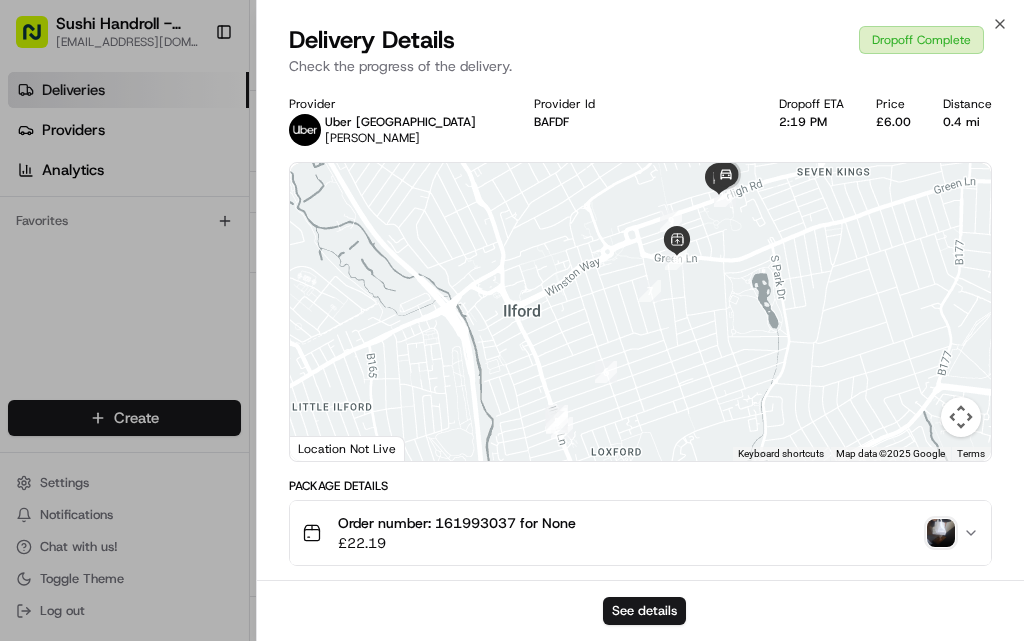 drag, startPoint x: 901, startPoint y: 548, endPoint x: 945, endPoint y: 387, distance: 166.90416 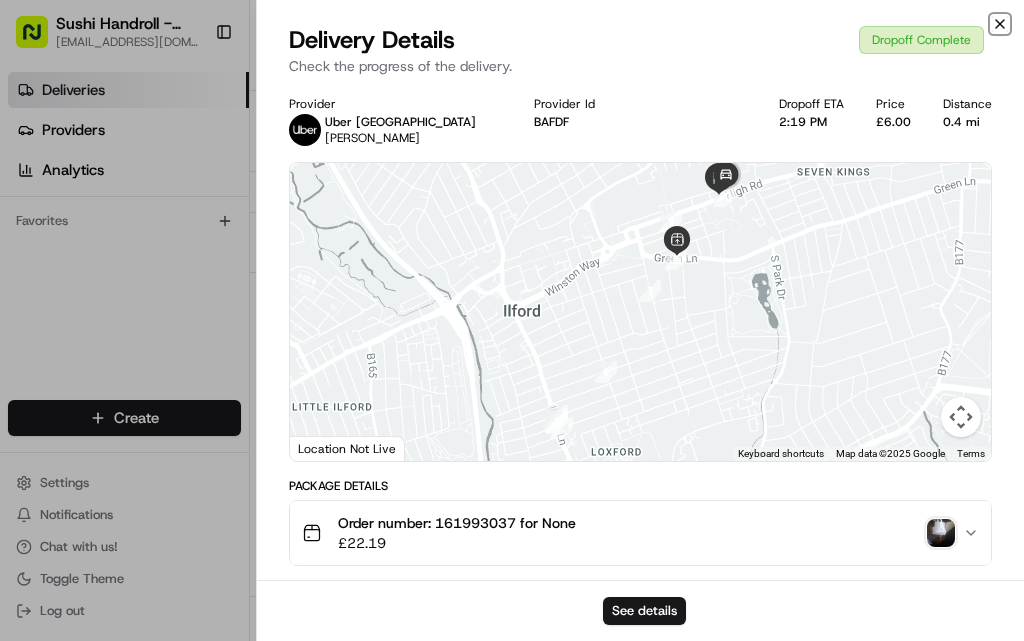 click 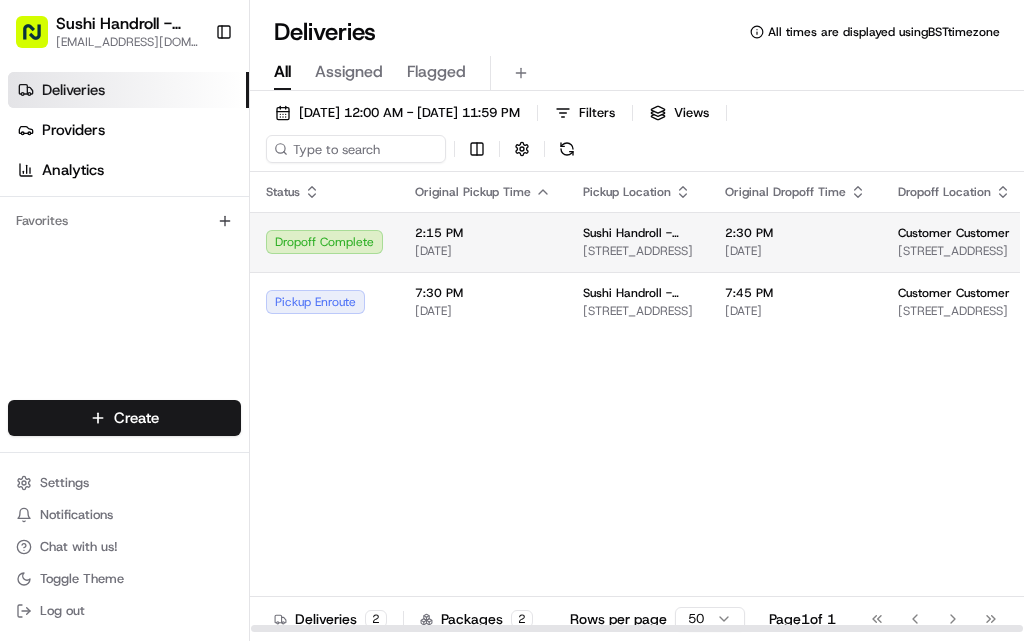 click on "Sushi Handroll - Ilford 57 Green Ln, Ilford IG1 1XG, UK" at bounding box center (638, 242) 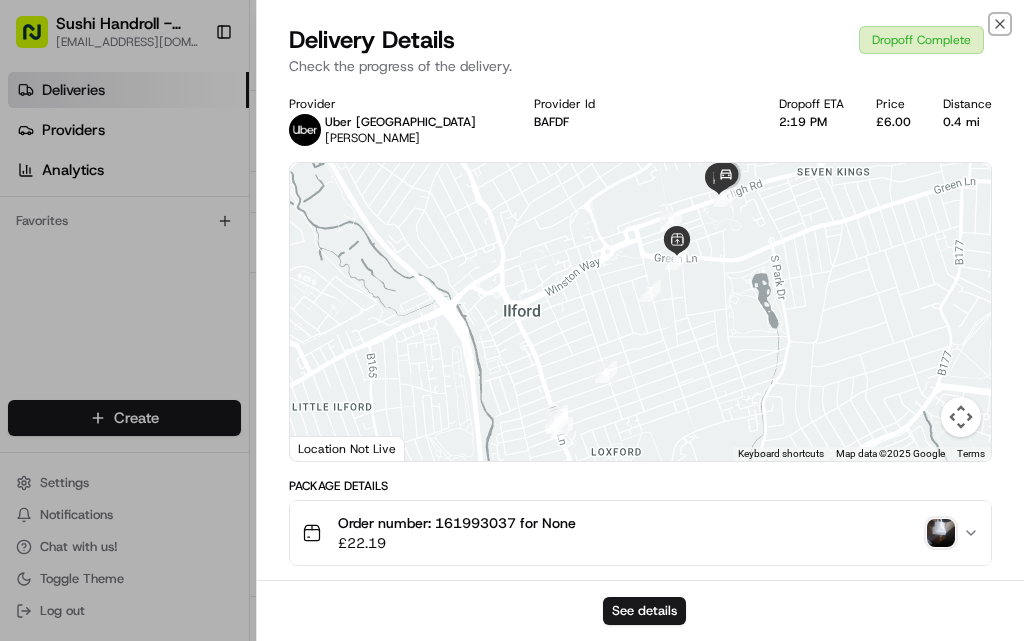 click 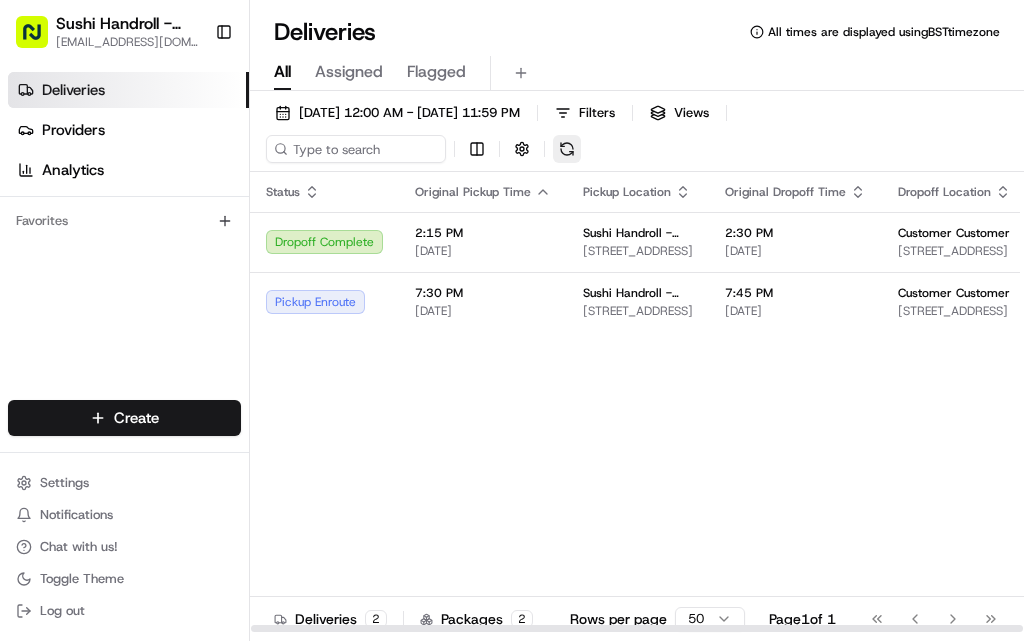 click at bounding box center [567, 149] 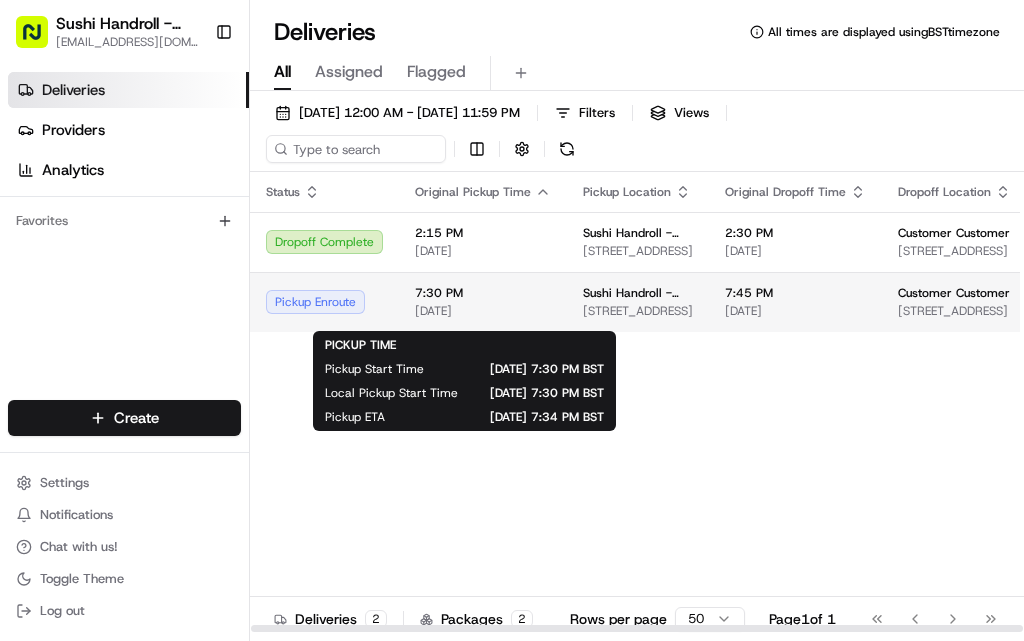 click on "7:30 PM" at bounding box center [483, 293] 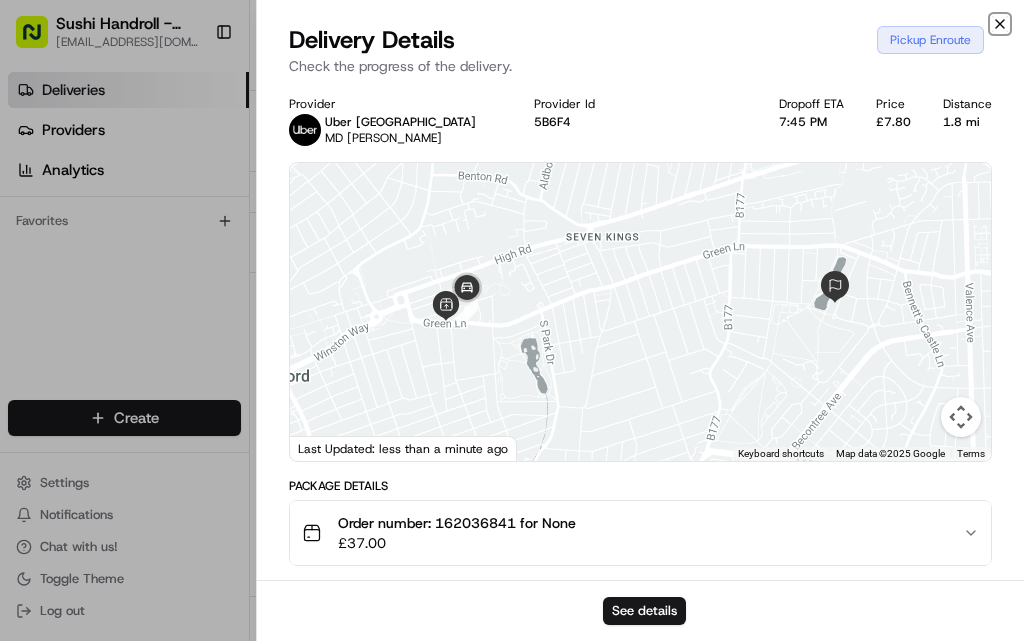 click 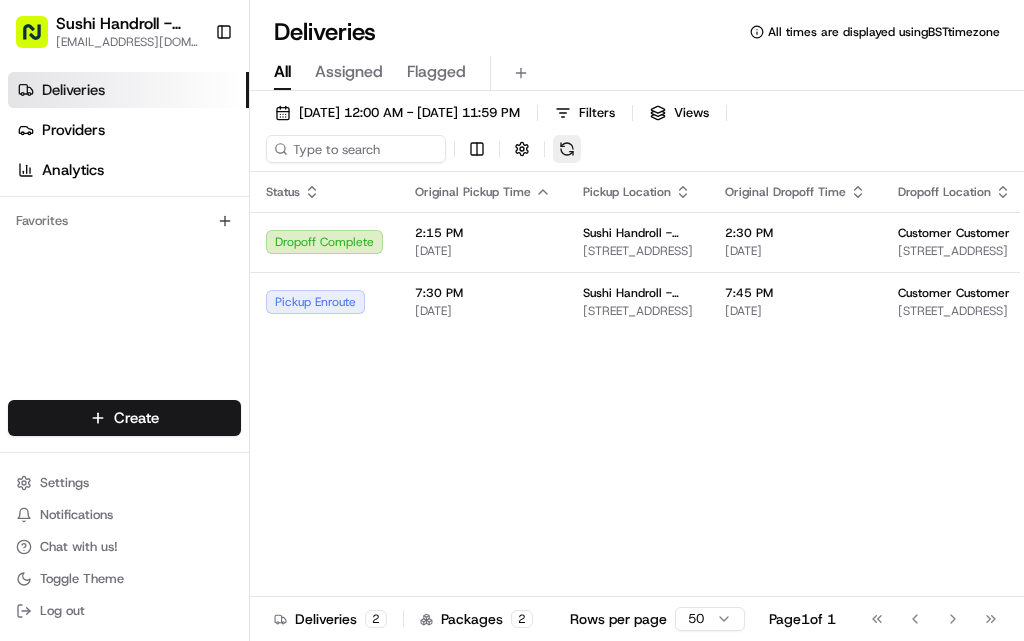 click at bounding box center [567, 149] 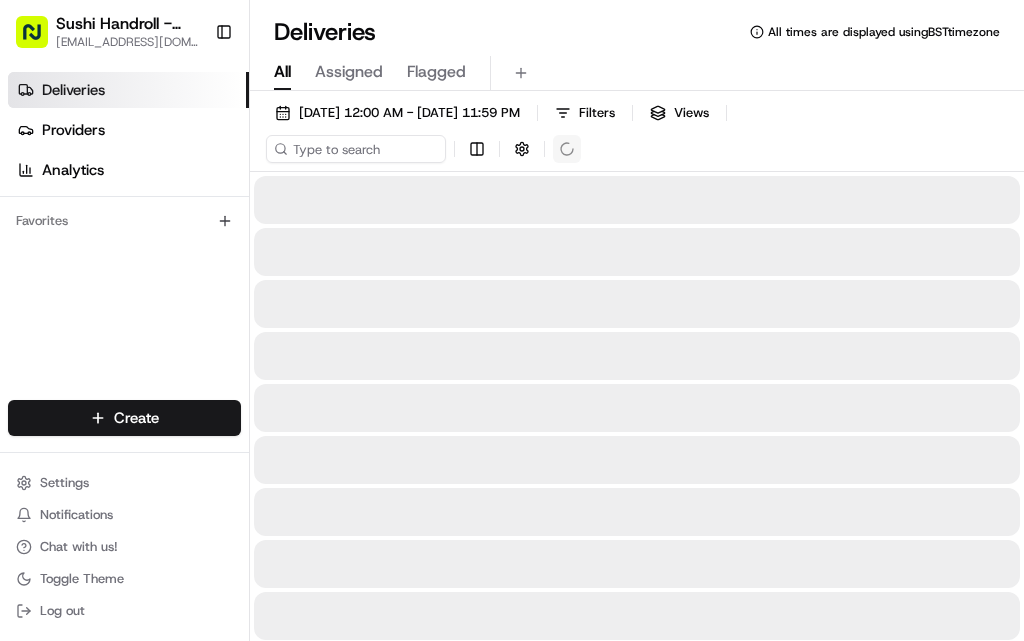 click at bounding box center [423, 149] 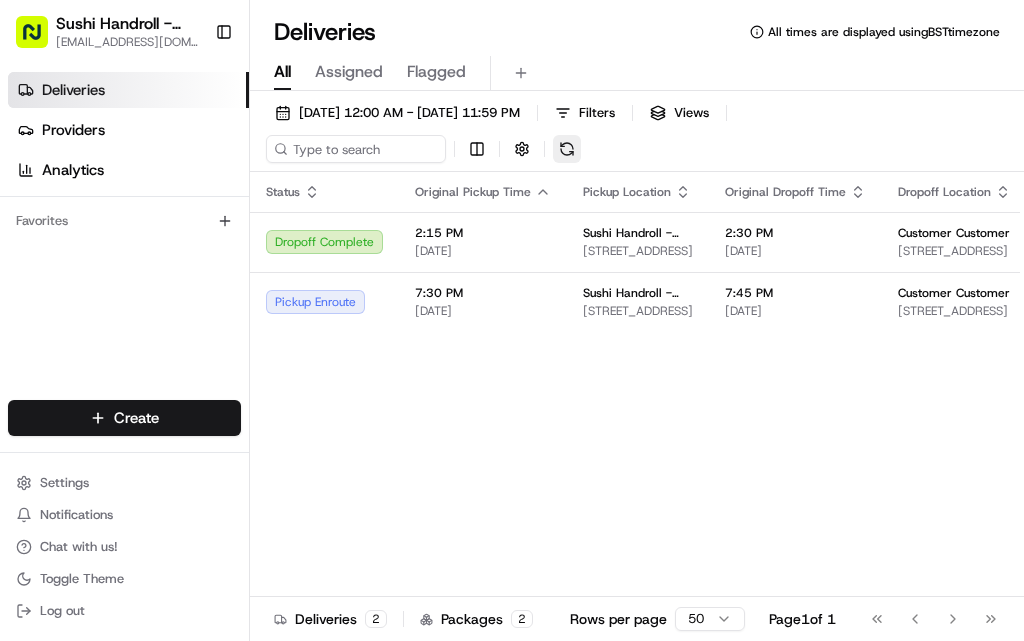 click at bounding box center [567, 149] 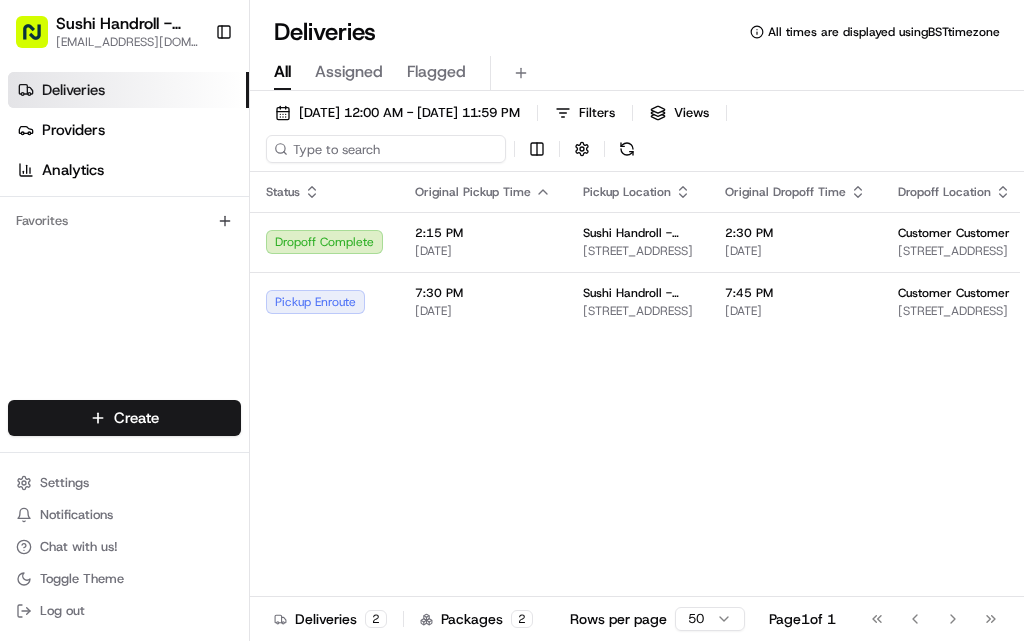 click at bounding box center [386, 149] 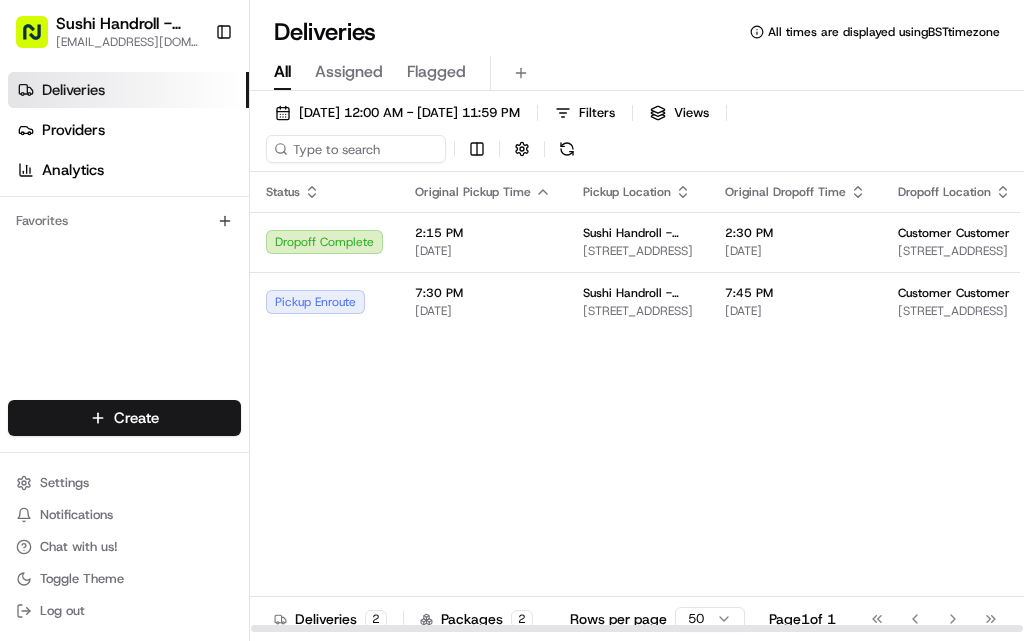 scroll, scrollTop: 0, scrollLeft: 0, axis: both 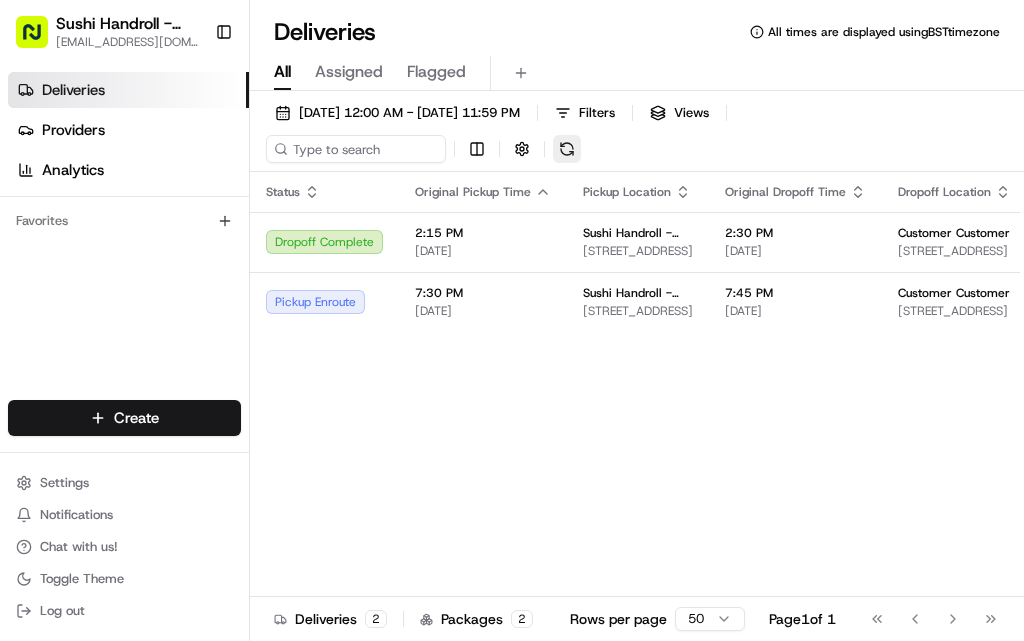 click at bounding box center (567, 149) 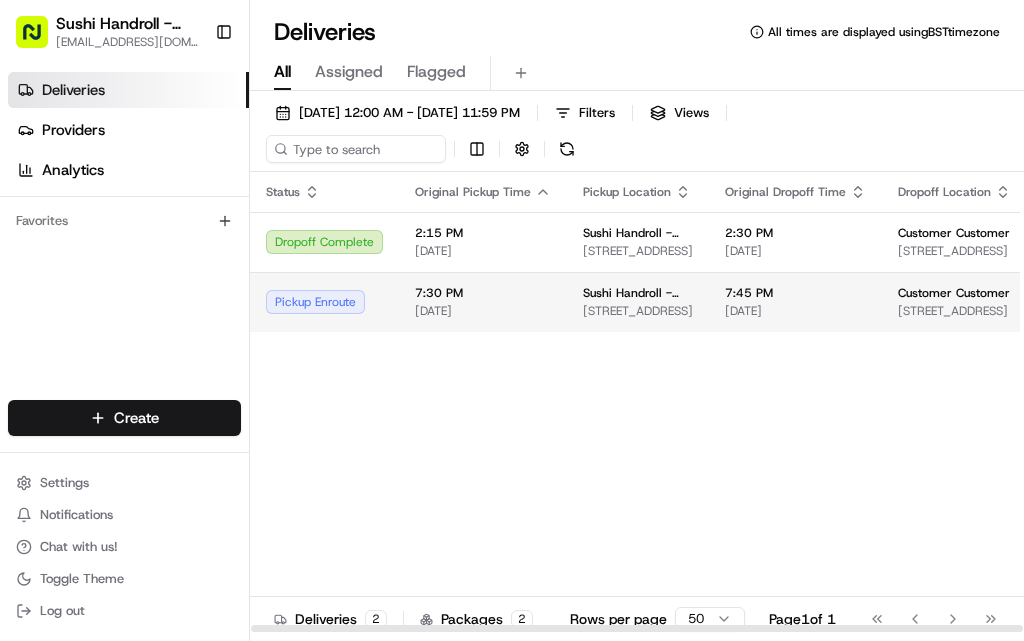 click on "Sushi Handroll - Ilford" at bounding box center [638, 293] 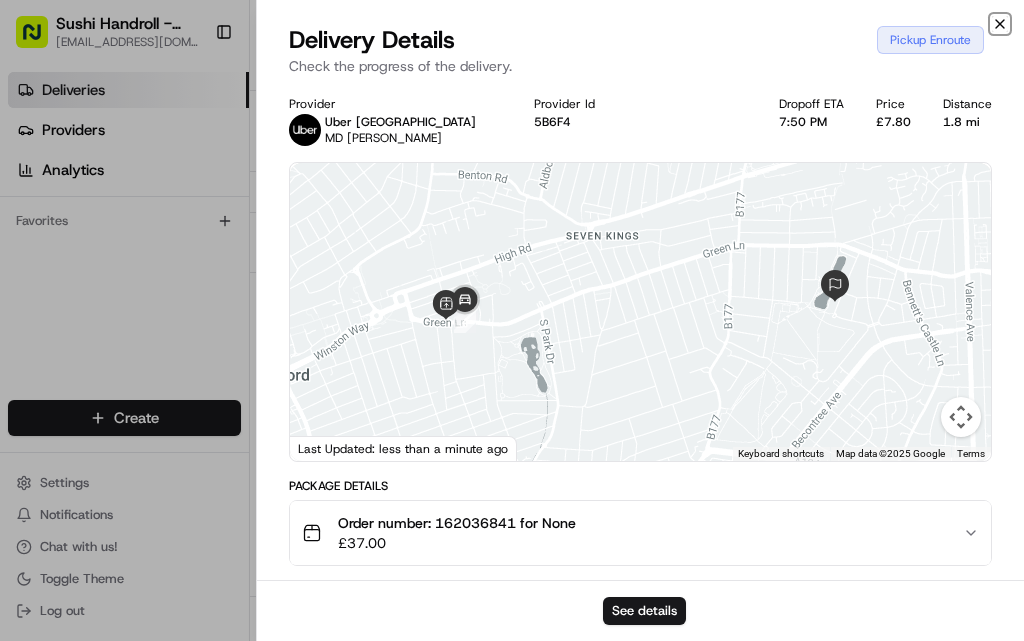 click 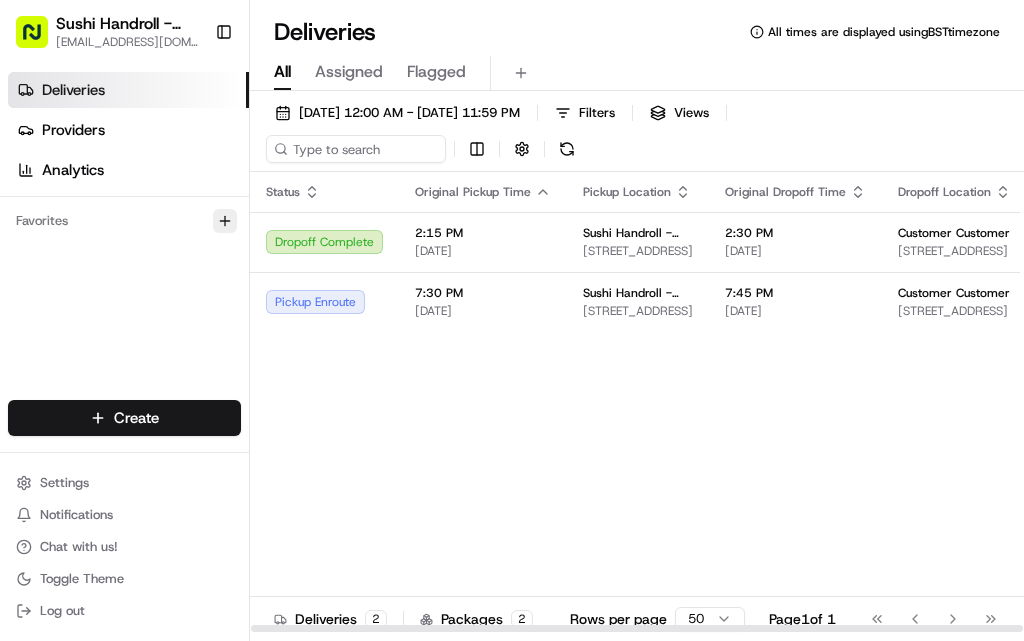 click 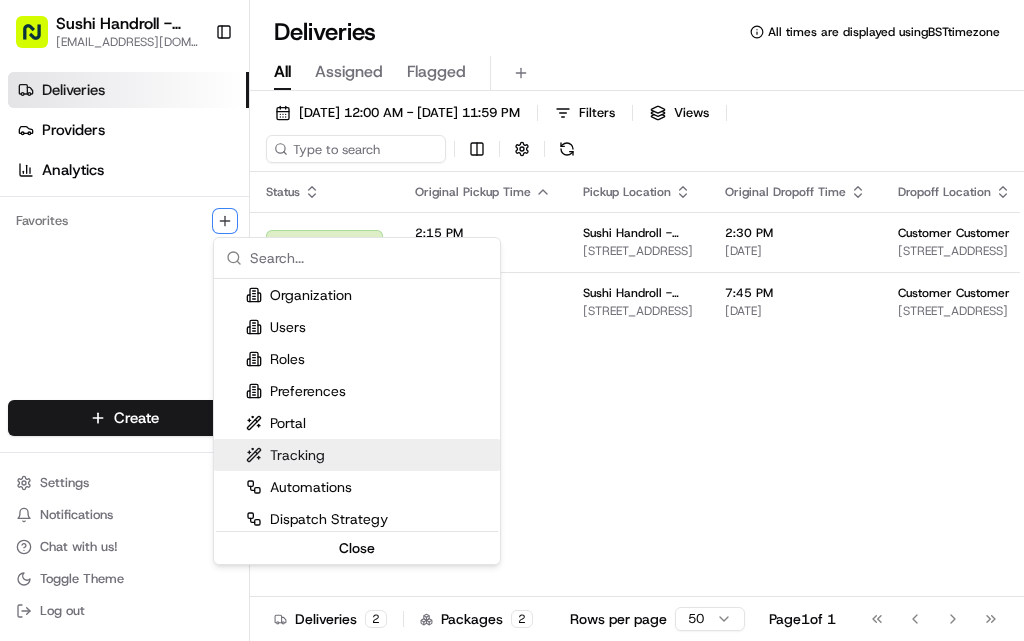 click on "Sushi Handroll - Ilford ilford@sushihandroll.co.uk Toggle Sidebar Deliveries Providers Analytics Favorites Main Menu Members & Organization Organization Users Roles Preferences Customization Tracking Orchestration Automations Locations Pickup Locations Dropoff Locations Billing Billing Refund Requests Integrations Notification Triggers Webhooks API Keys Request Logs Create Settings Notifications Chat with us! Toggle Theme Log out Deliveries All times are displayed using  BST  timezone All Assigned Flagged 07/12/2025 12:00 AM - 07/12/2025 11:59 PM Filters Views Status Original Pickup Time Pickup Location Original Dropoff Time Dropoff Location Provider Action Dropoff Complete 2:15 PM 07/12/2025 Sushi Handroll - Ilford 57 Green Ln, Ilford IG1 1XG, UK 2:30 PM 07/12/2025 Customer Customer Carlton, House, 501, 535 High Rd, Ilford IG1 1TZ, UK Uber UK FAROOQ H. Pickup Enroute 7:30 PM 07/12/2025 Sushi Handroll - Ilford 57 Green Ln, Ilford IG1 1XG, UK 7:45 PM 07/12/2025 Customer Customer Uber UK 2 2 50" at bounding box center [512, 320] 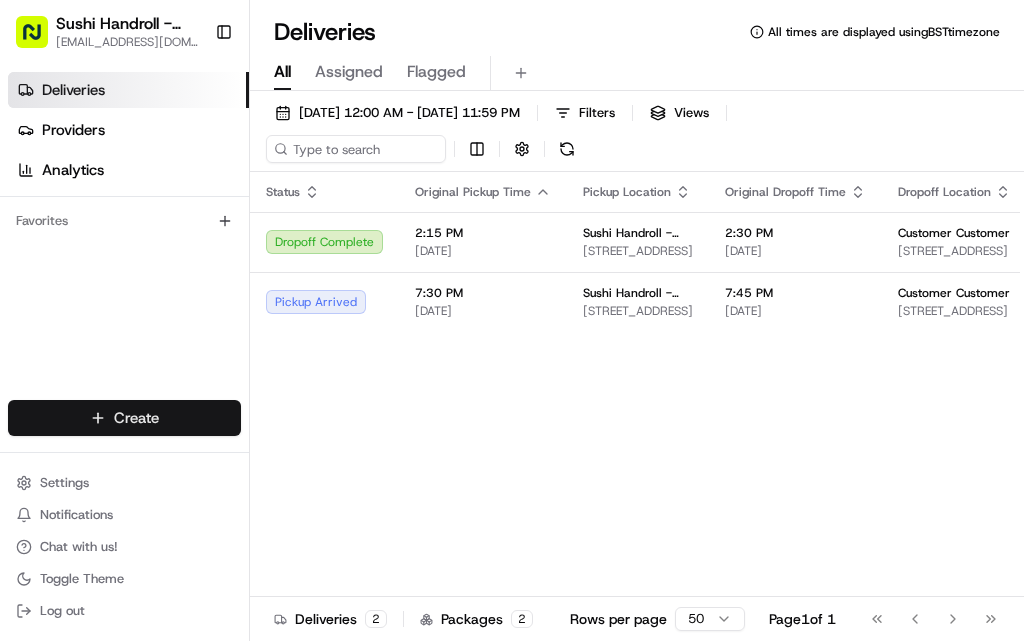 click on "Sushi Handroll - Ilford ilford@sushihandroll.co.uk Toggle Sidebar Deliveries Providers Analytics Favorites Main Menu Members & Organization Organization Users Roles Preferences Customization Tracking Orchestration Automations Locations Pickup Locations Dropoff Locations Billing Billing Refund Requests Integrations Notification Triggers Webhooks API Keys Request Logs Create Settings Notifications Chat with us! Toggle Theme Log out Deliveries All times are displayed using  BST  timezone All Assigned Flagged 07/12/2025 12:00 AM - 07/12/2025 11:59 PM Filters Views Status Original Pickup Time Pickup Location Original Dropoff Time Dropoff Location Provider Action Dropoff Complete 2:15 PM 07/12/2025 Sushi Handroll - Ilford 57 Green Ln, Ilford IG1 1XG, UK 2:30 PM 07/12/2025 Customer Customer Carlton, House, 501, 535 High Rd, Ilford IG1 1TZ, UK Uber UK FAROOQ H. Pickup Arrived 7:30 PM 07/12/2025 Sushi Handroll - Ilford 57 Green Ln, Ilford IG1 1XG, UK 7:45 PM 07/12/2025 Customer Customer Uber UK 2 2 50" at bounding box center [512, 320] 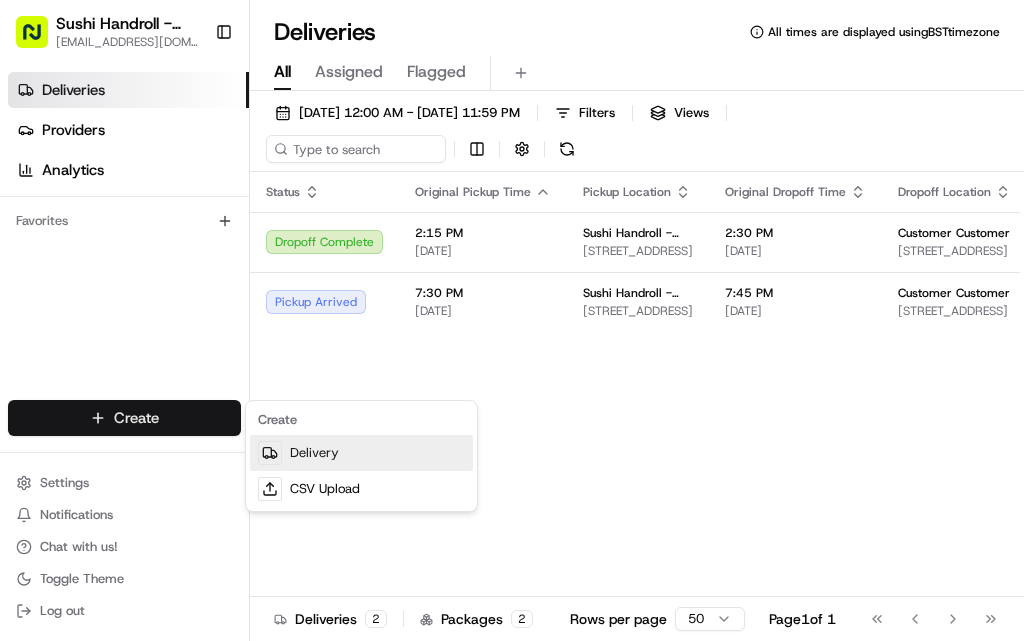 click on "Delivery" at bounding box center [361, 453] 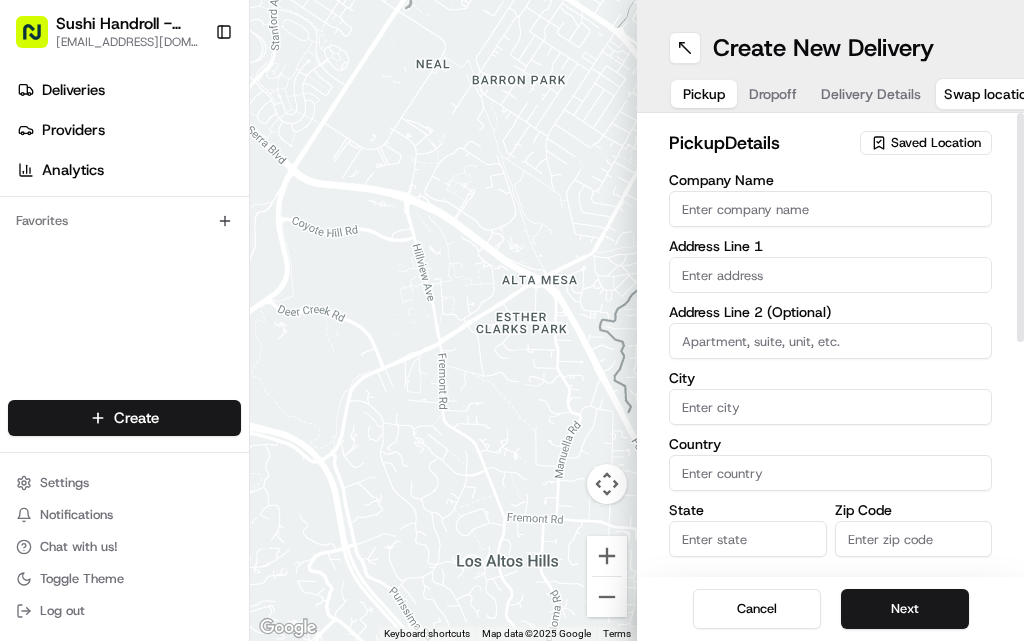 click on "Company Name" at bounding box center (830, 209) 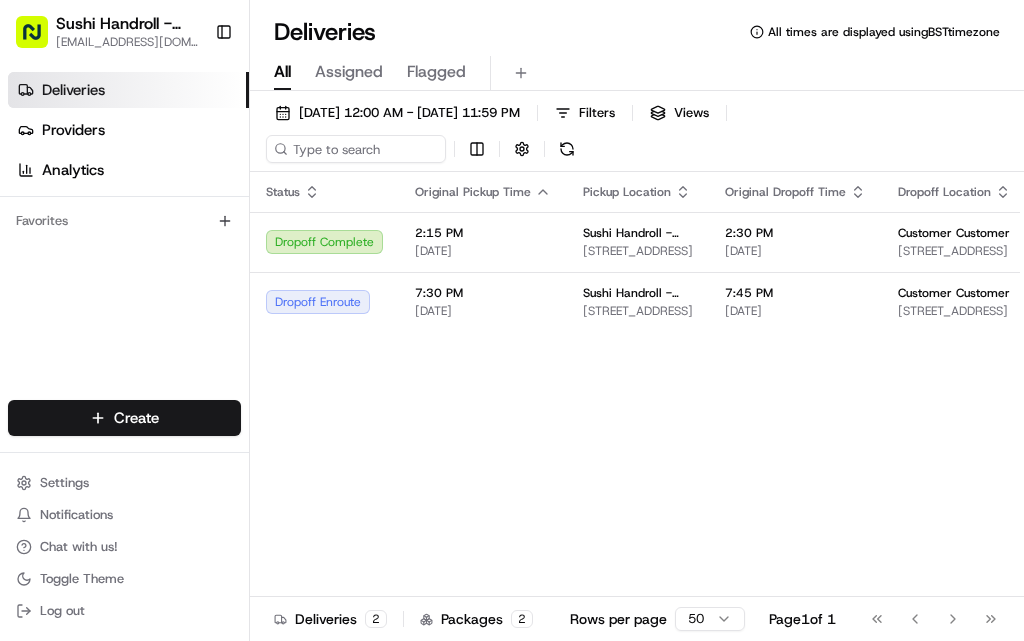 click on "Status Original Pickup Time Pickup Location Original Dropoff Time Dropoff Location Provider Action Dropoff Complete 2:15 PM 07/12/2025 Sushi Handroll - Ilford 57 Green Ln, Ilford IG1 1XG, UK 2:30 PM 07/12/2025 Customer Customer Carlton, House, 501, 535 High Rd, Ilford IG1 1TZ, UK Uber UK FAROOQ H. Dropoff Enroute 7:30 PM 07/12/2025 Sushi Handroll - Ilford 57 Green Ln, Ilford IG1 1XG, UK 7:45 PM 07/12/2025 Customer Customer 72 Dunkeld Rd, Dagenham RM8 2PT, UK Uber UK MD FAZLE C." at bounding box center [783, 402] 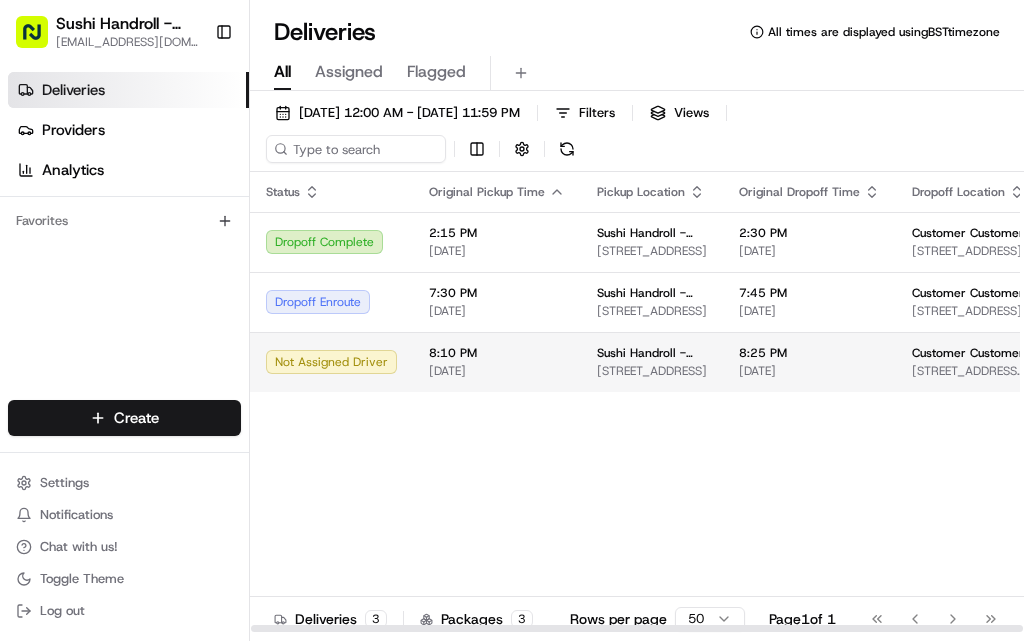 scroll, scrollTop: 0, scrollLeft: 0, axis: both 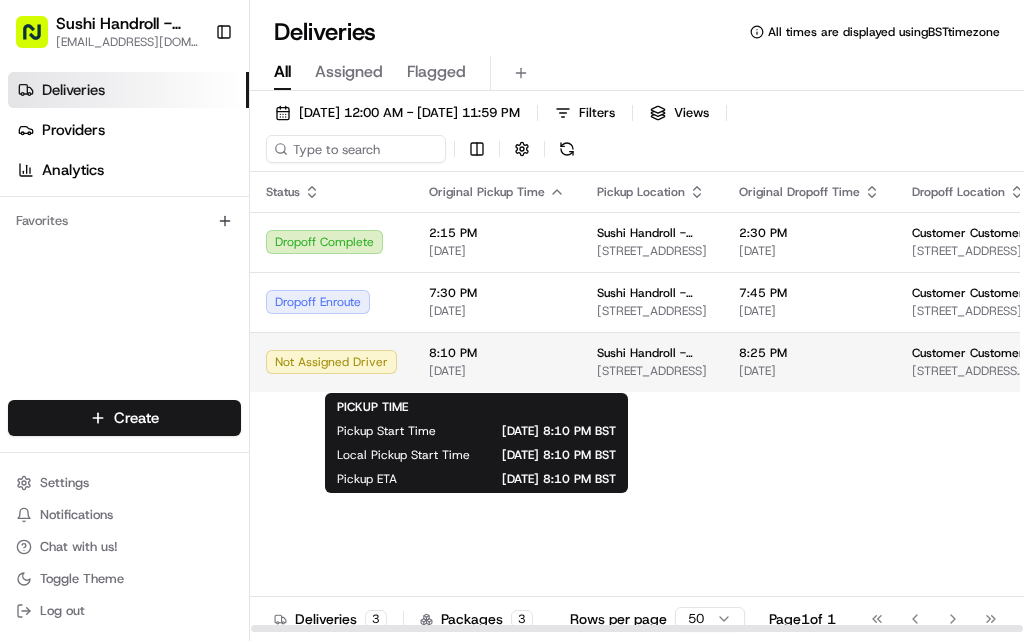 click on "[DATE]" at bounding box center [497, 371] 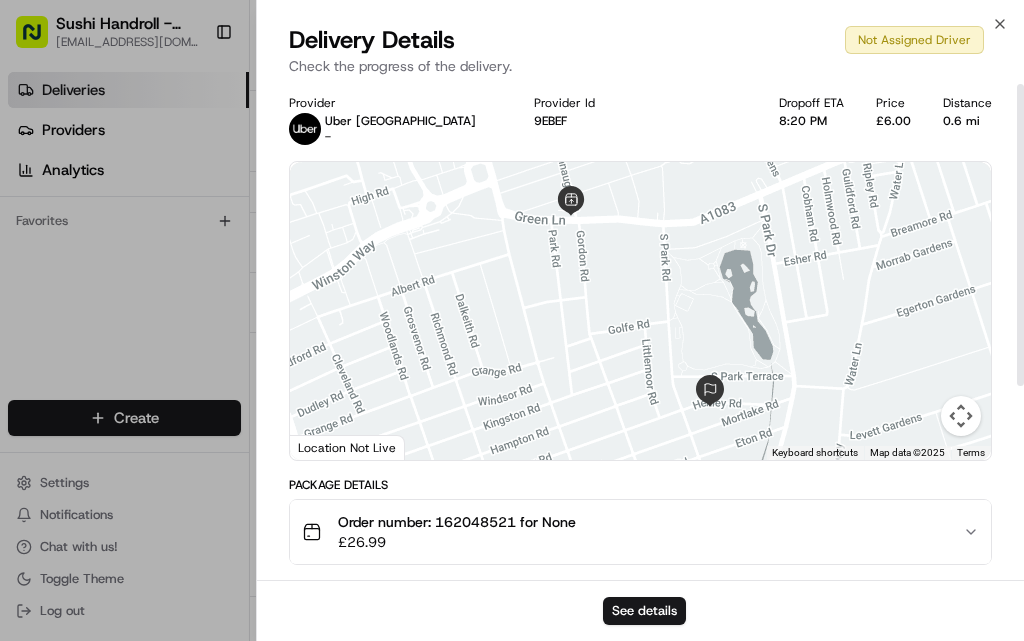 scroll, scrollTop: 0, scrollLeft: 0, axis: both 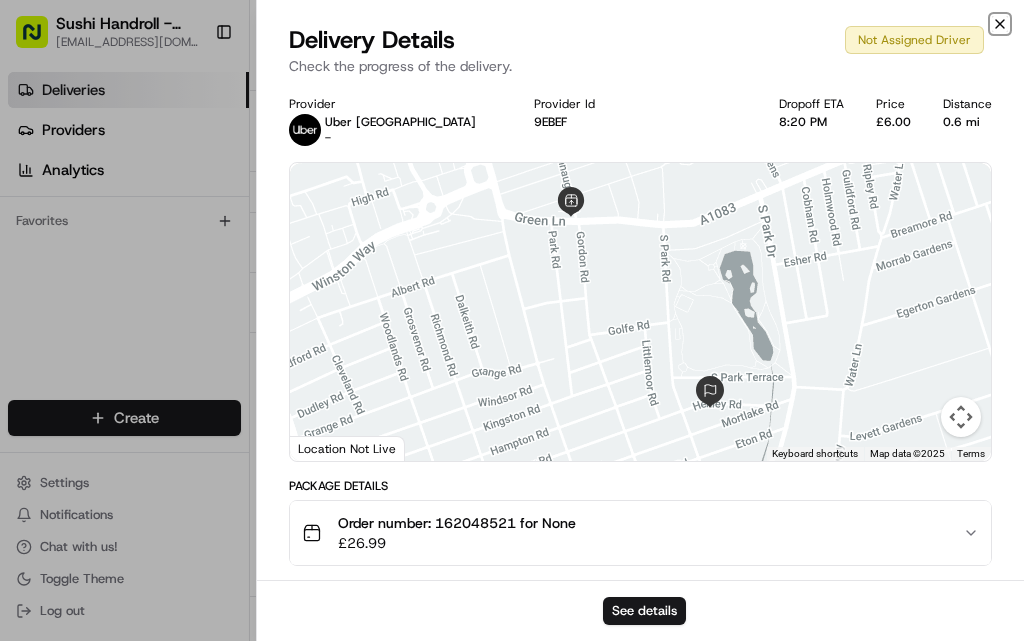 click 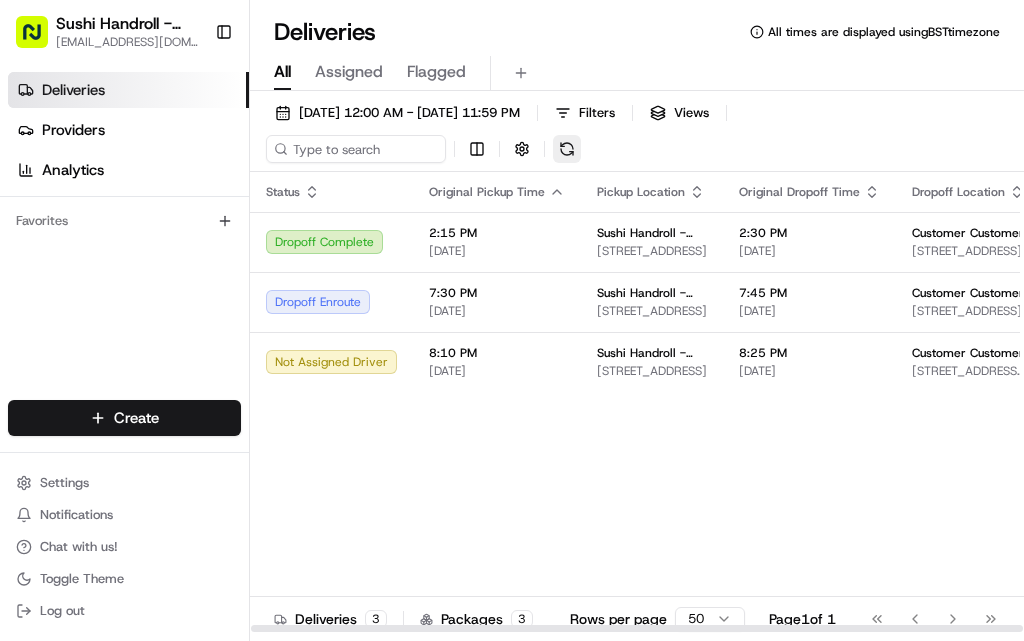click at bounding box center [567, 149] 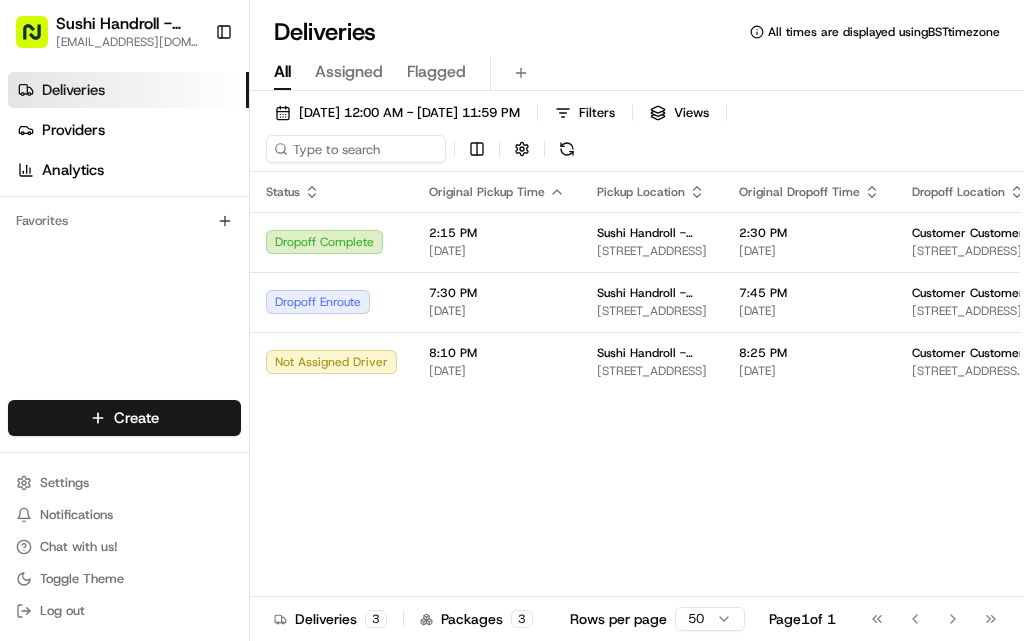 scroll, scrollTop: 0, scrollLeft: 0, axis: both 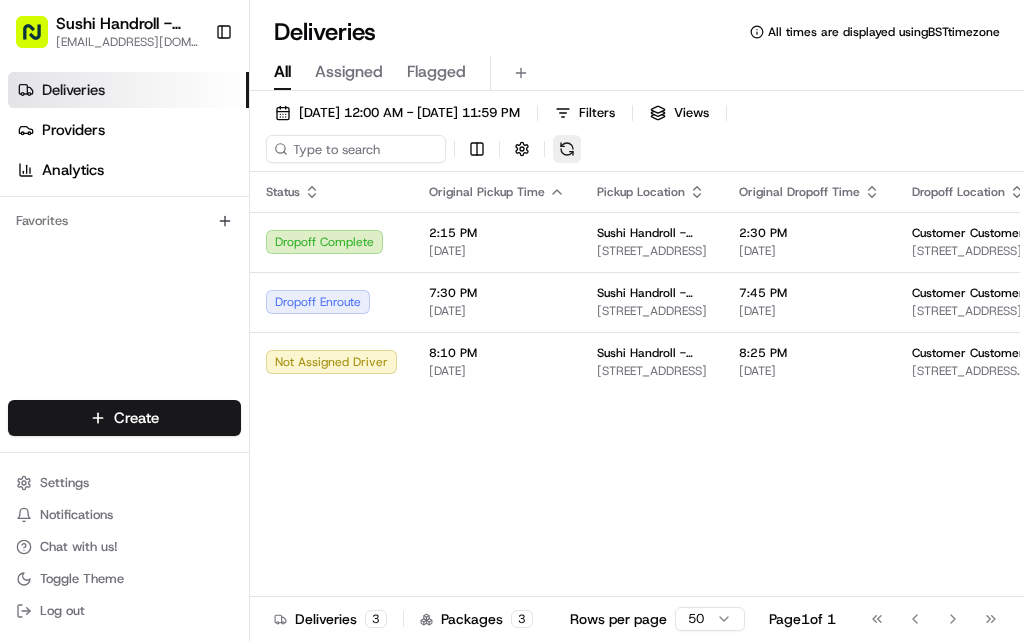 click at bounding box center (567, 149) 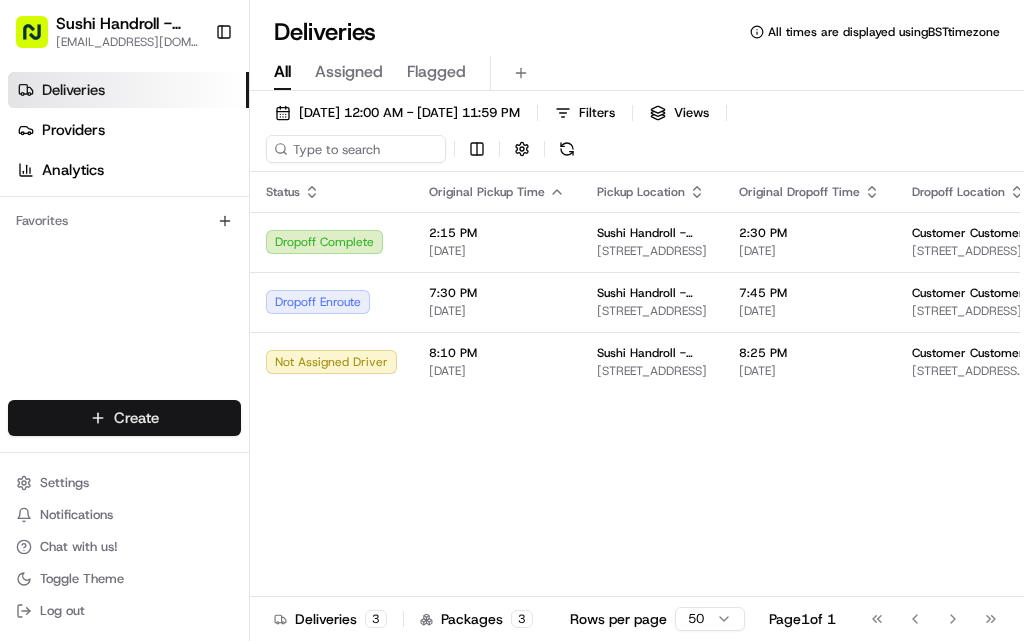 click on "Sushi Handroll - Ilford [EMAIL_ADDRESS][DOMAIN_NAME] Toggle Sidebar Deliveries Providers Analytics Favorites Main Menu Members & Organization Organization Users Roles Preferences Customization Tracking Orchestration Automations Locations Pickup Locations Dropoff Locations Billing Billing Refund Requests Integrations Notification Triggers Webhooks API Keys Request Logs Create Settings Notifications Chat with us! Toggle Theme Log out Deliveries All times are displayed using  BST  timezone All Assigned Flagged [DATE] 12:00 AM - [DATE] 11:59 PM Filters Views Status Original Pickup Time Pickup Location Original Dropoff Time Dropoff Location Provider Action Dropoff Complete 2:15 PM [DATE] Sushi Handroll - [GEOGRAPHIC_DATA] [STREET_ADDRESS] 2:30 PM [DATE] Customer Customer Carlton, House, [STREET_ADDRESS] [PERSON_NAME] Dropoff Enroute 7:30 PM [DATE] Sushi Handroll - [GEOGRAPHIC_DATA] [STREET_ADDRESS] 7:45 PM [DATE] Customer Customer Uber UK 3 3 50" at bounding box center [512, 320] 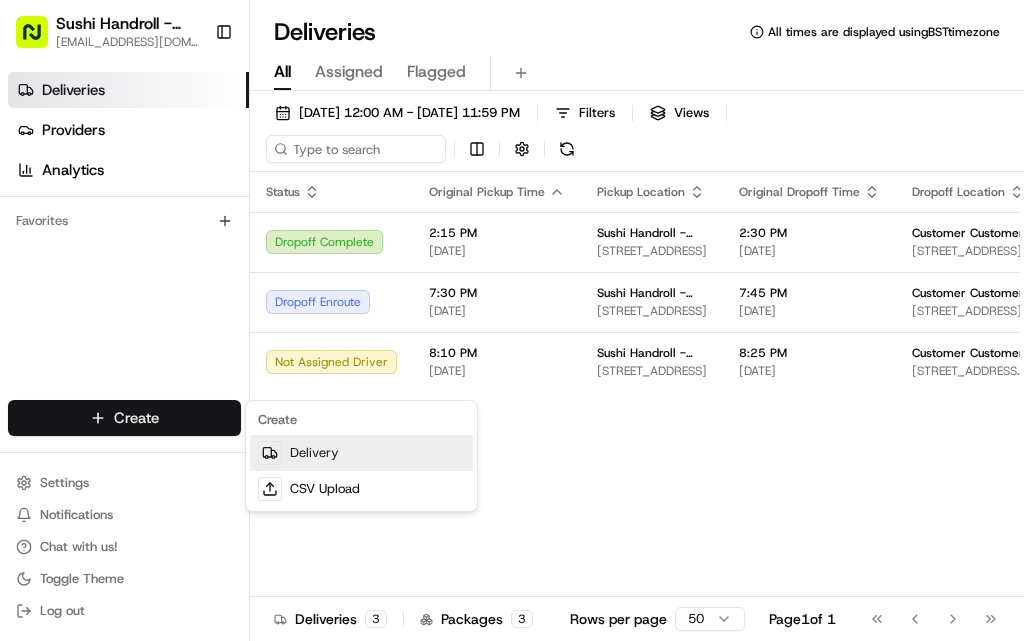 click on "Delivery" at bounding box center (361, 453) 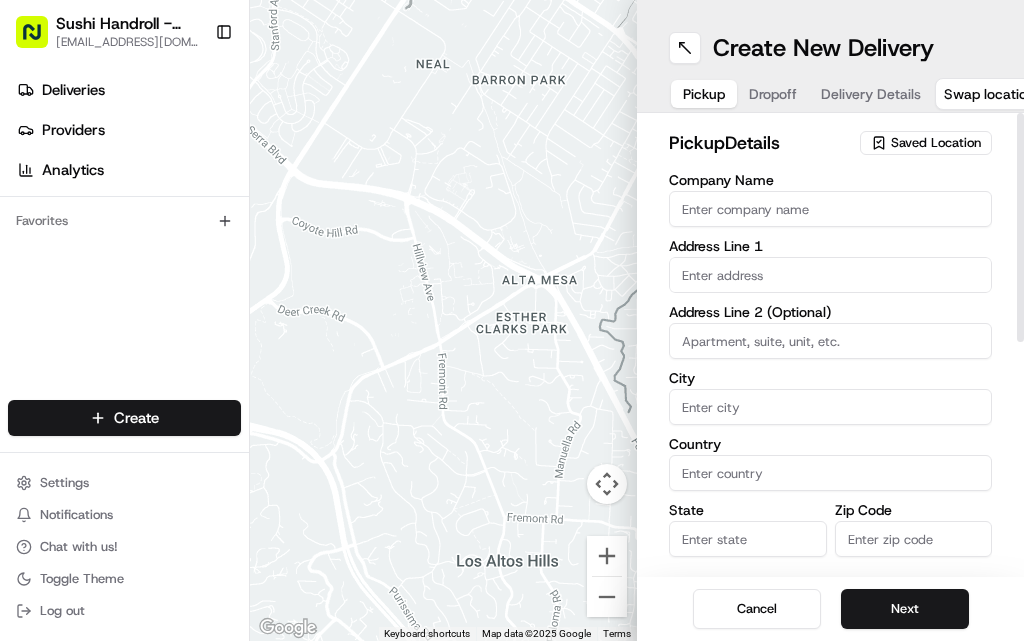click on "Company Name" at bounding box center (830, 209) 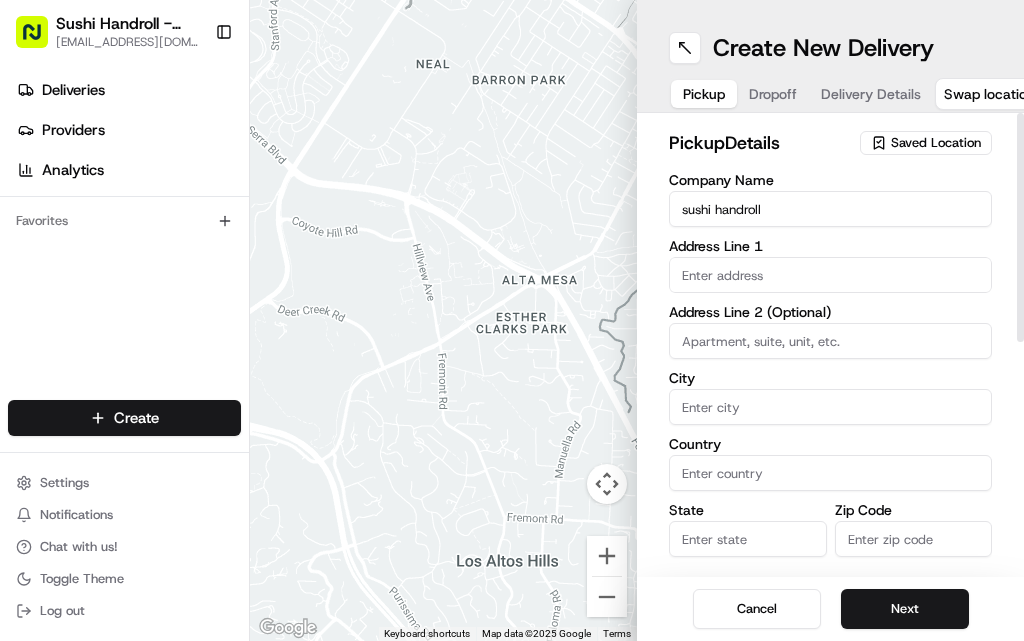 type on "57 Green Lane" 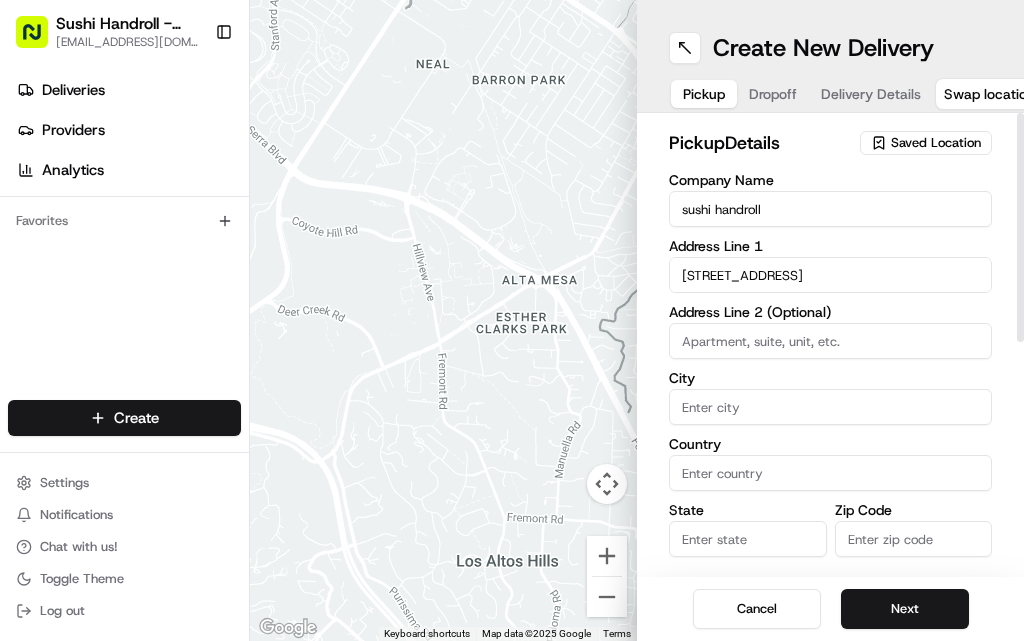 type on "please deliver after 11" 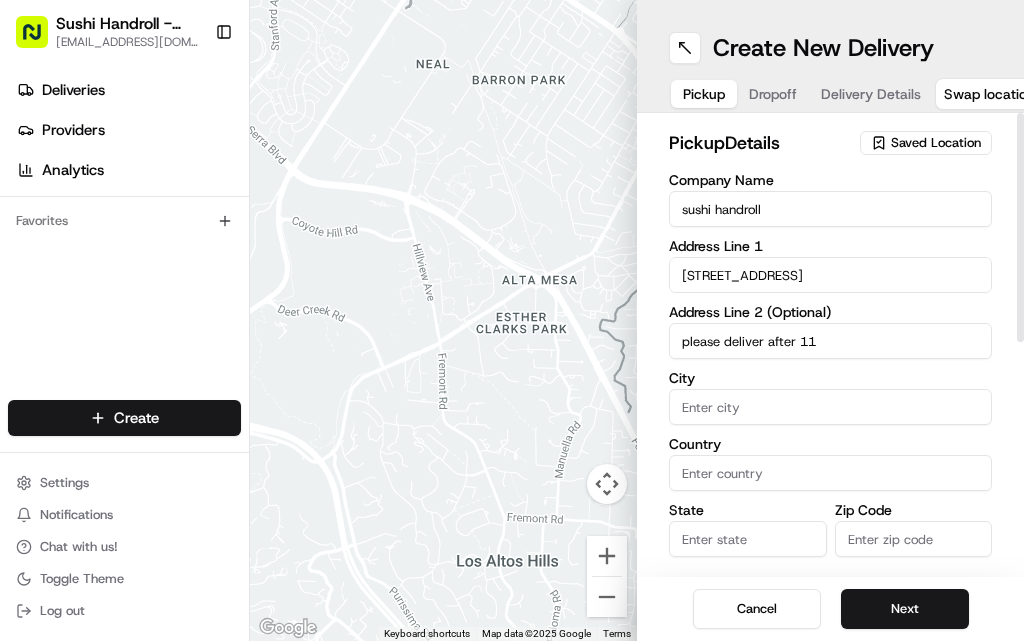 type on "ILFORD" 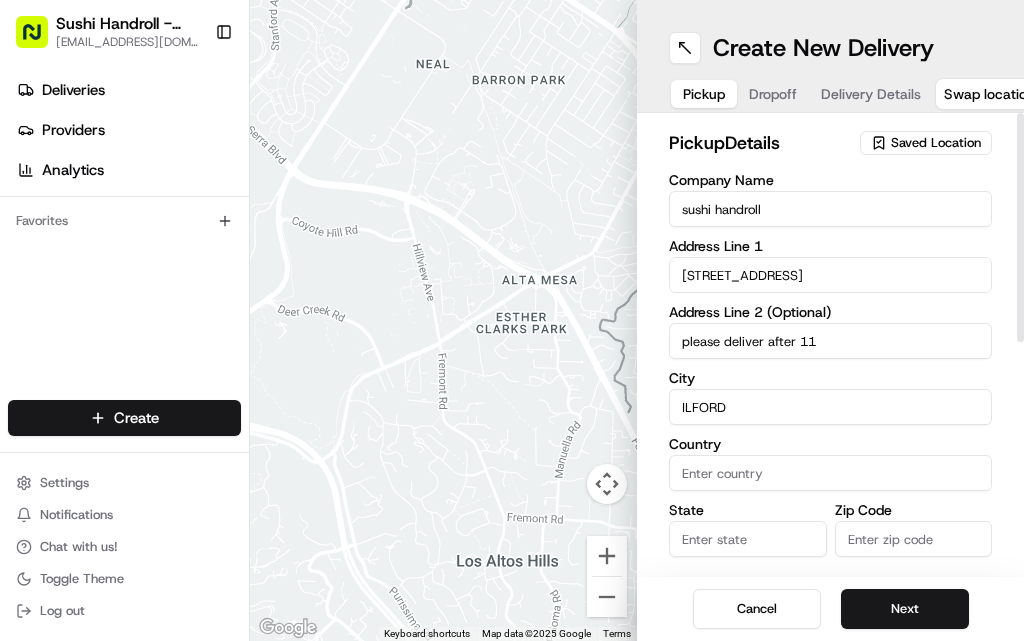 type on "Essex" 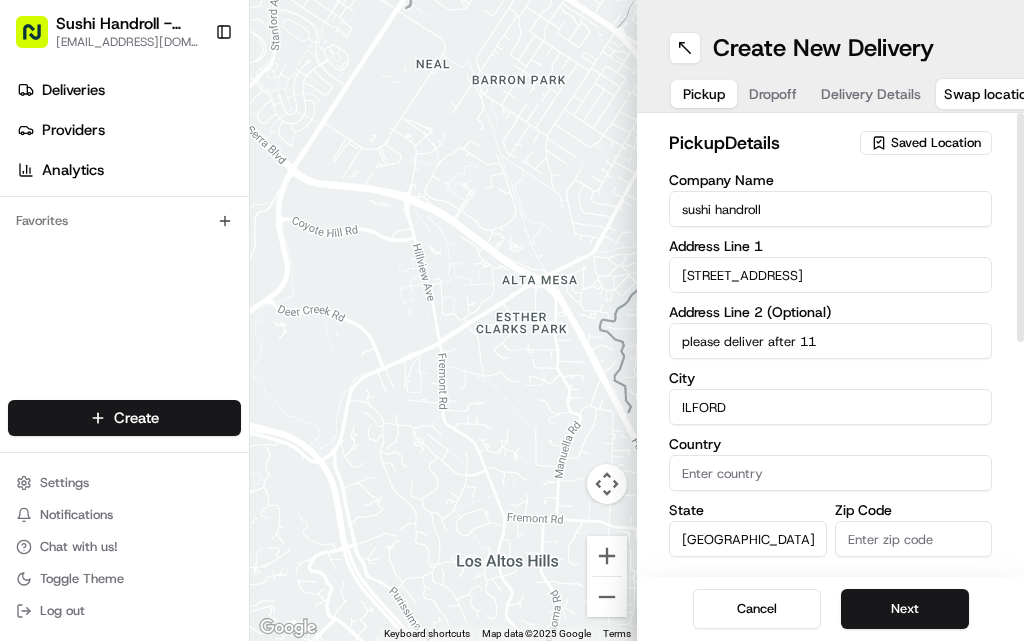 type on "IG1 1XG" 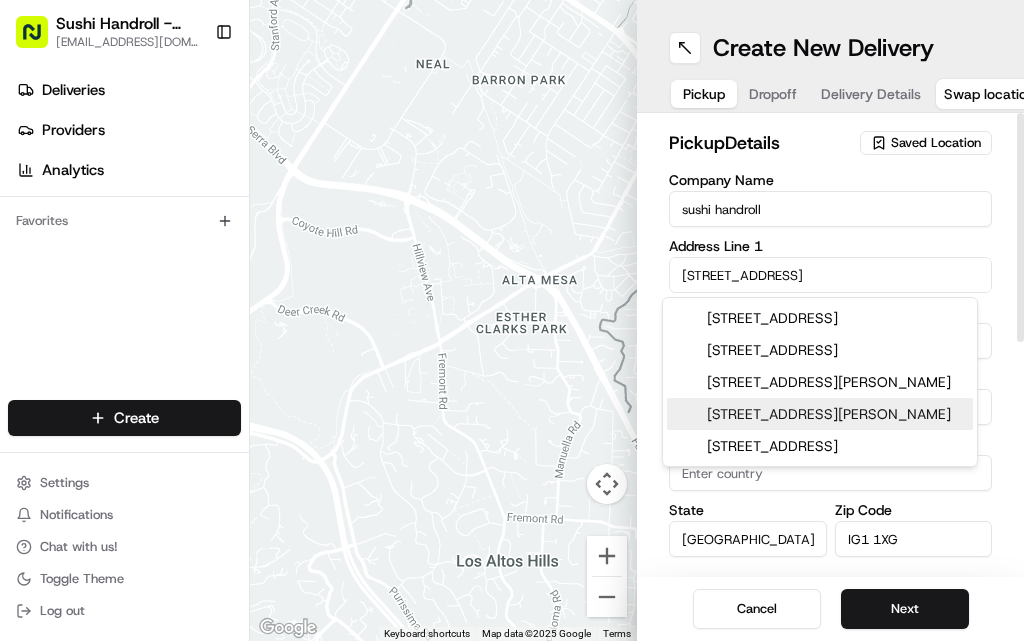 click on "Company Name sushi handroll" at bounding box center [830, 200] 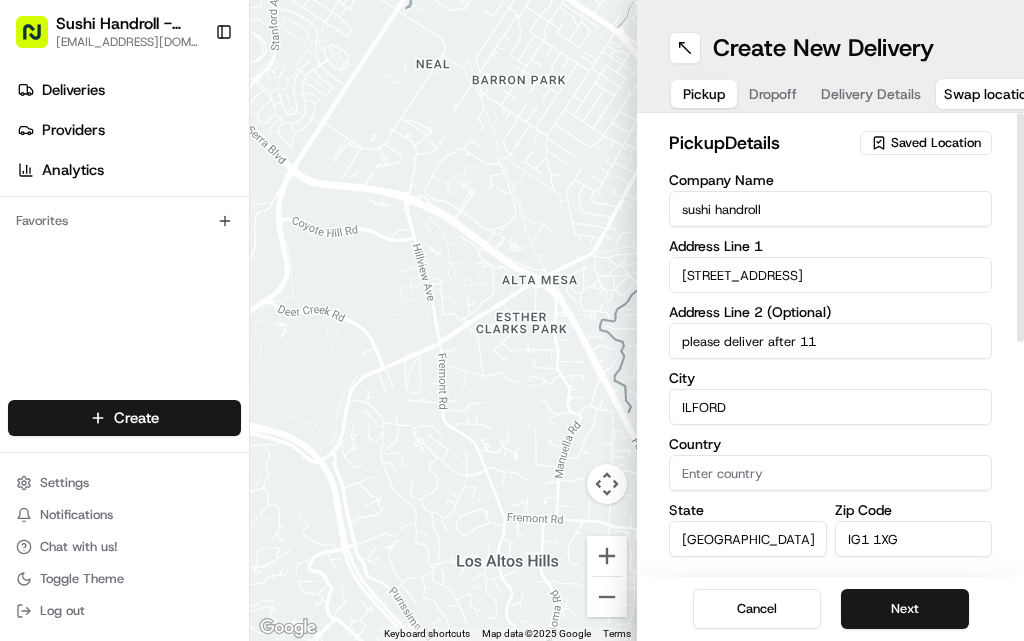 click on "Dropoff" at bounding box center (773, 94) 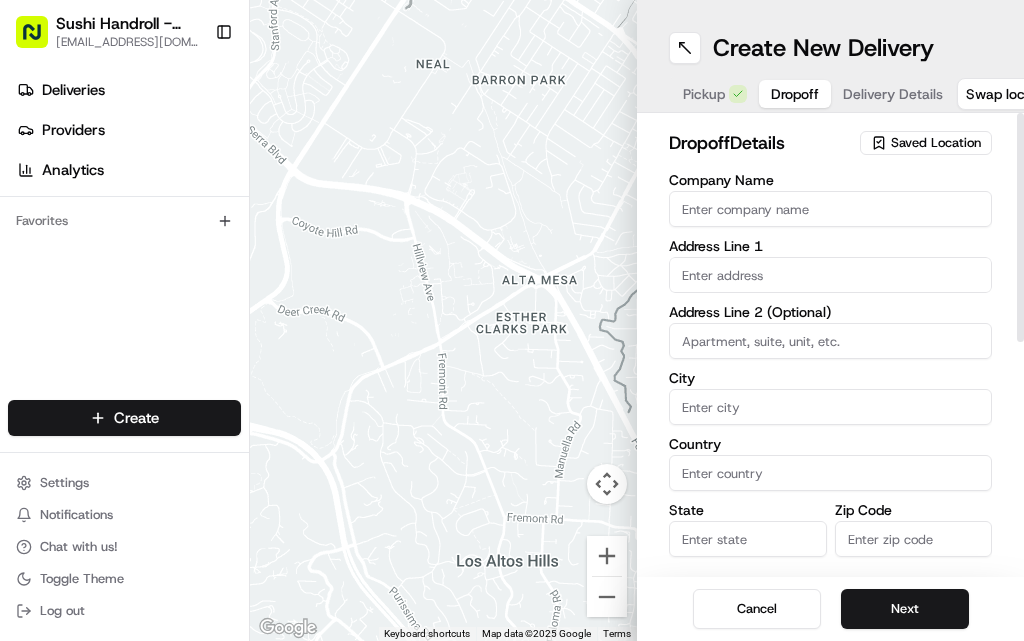 click on "Company Name" at bounding box center (830, 209) 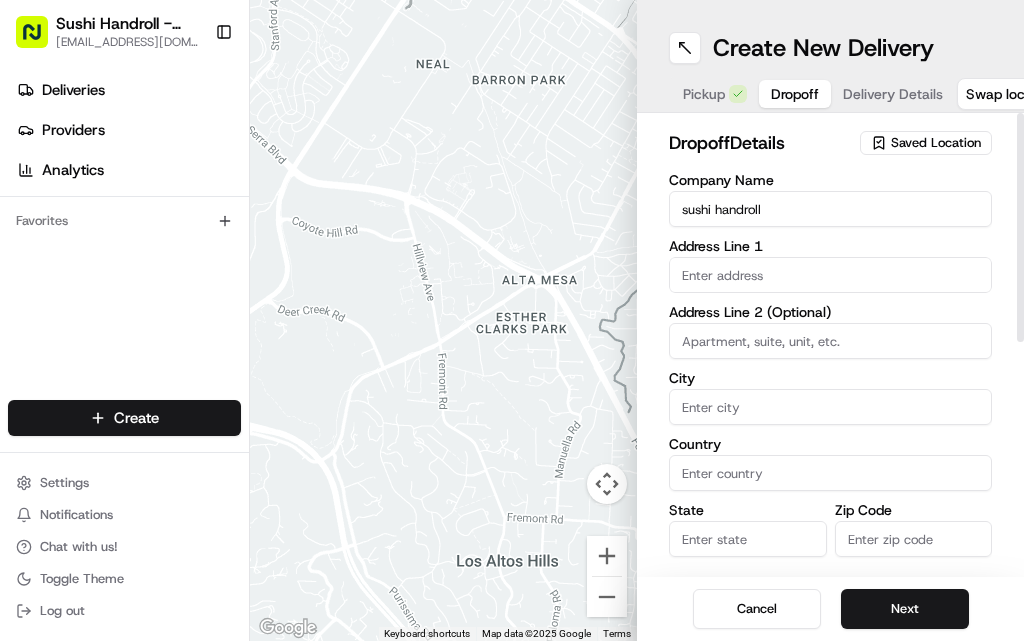 type on "sushi handroll" 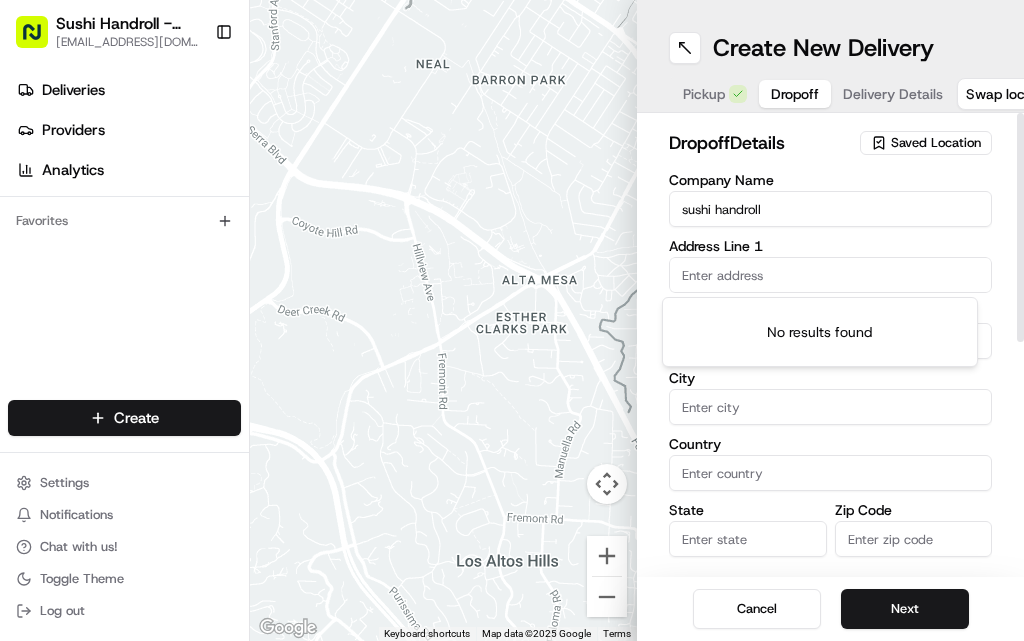 scroll, scrollTop: 378, scrollLeft: 0, axis: vertical 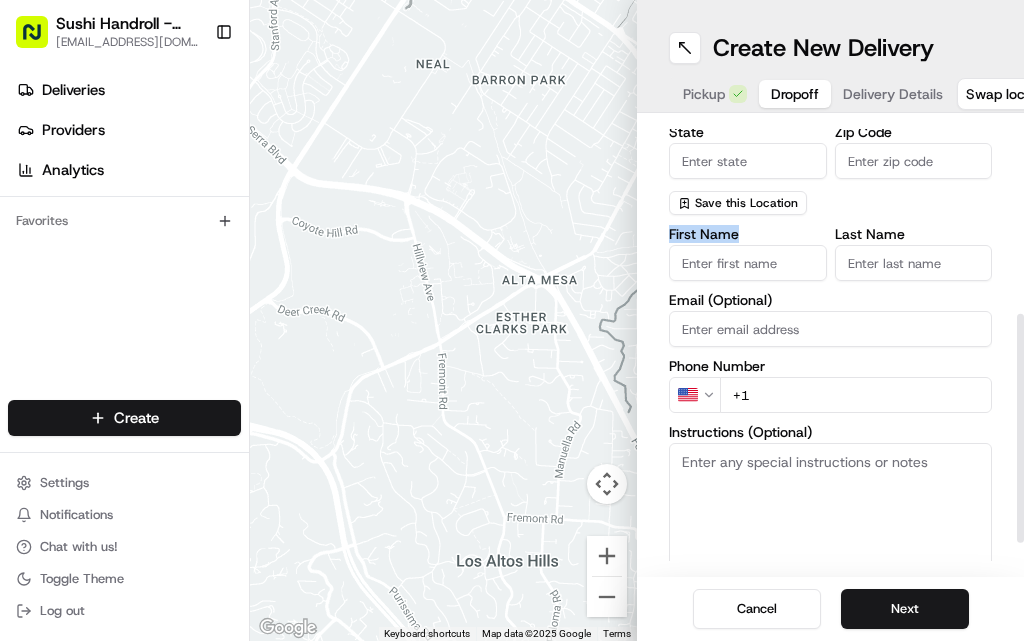 click on "Company Name sushi handroll Address Line 1 Address Line 2 (Optional) City Country State Zip Code Save this Location First Name Last Name Email (Optional) Phone Number US +1 Instructions (Optional) Advanced" at bounding box center (830, 210) 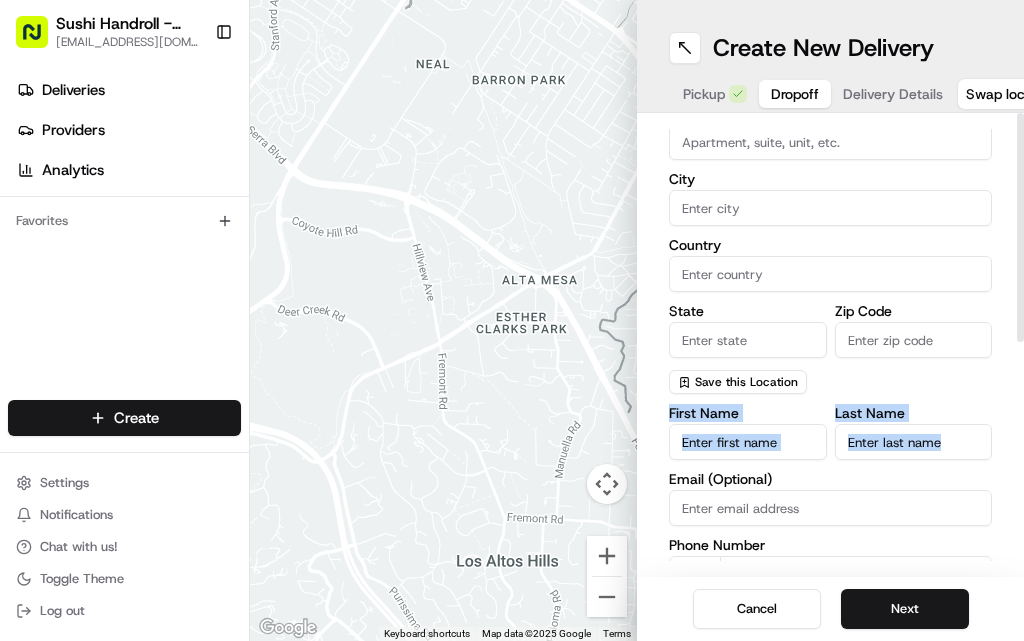 scroll, scrollTop: 0, scrollLeft: 0, axis: both 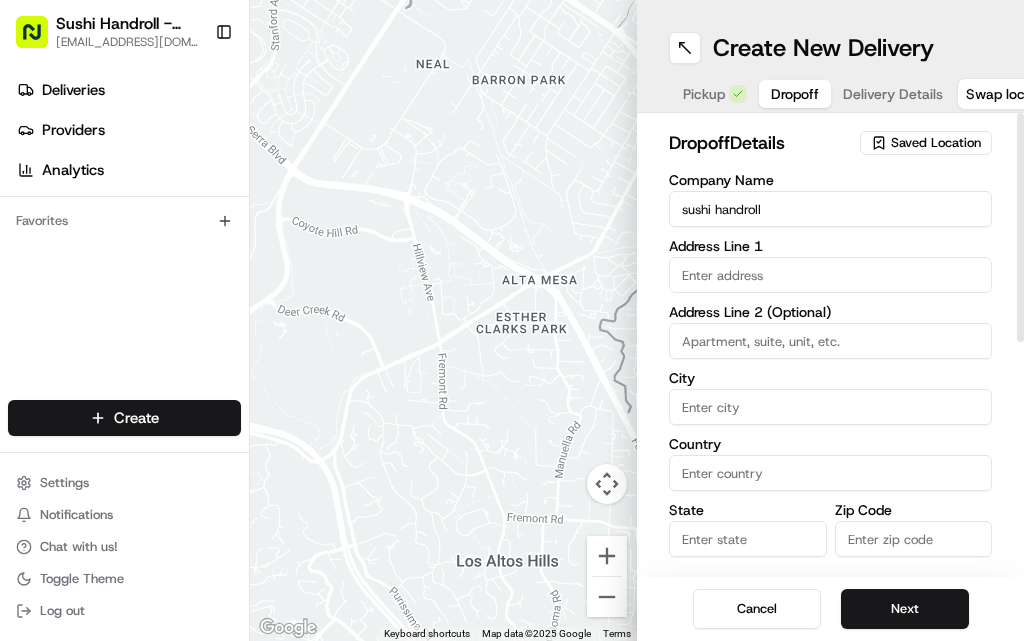 click at bounding box center [830, 275] 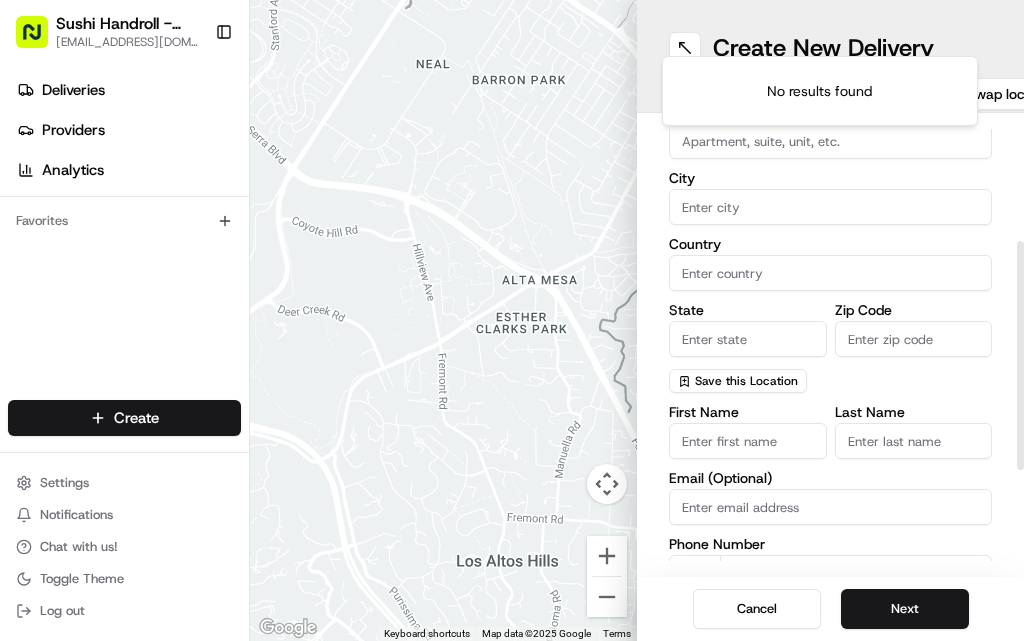 scroll, scrollTop: 400, scrollLeft: 0, axis: vertical 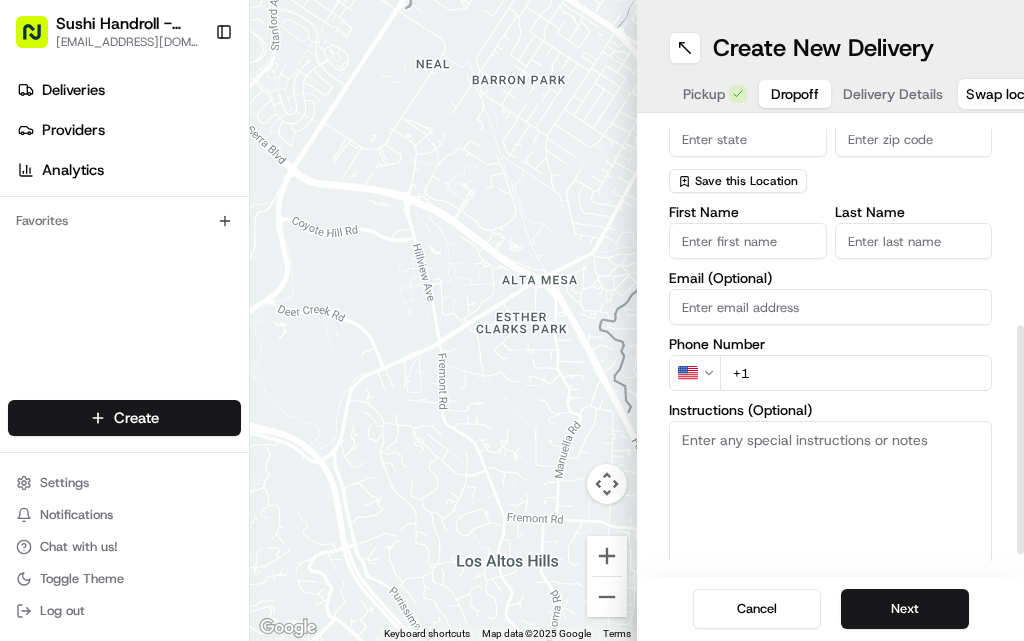 type on "flat 1704 oculus house ig11 8sw" 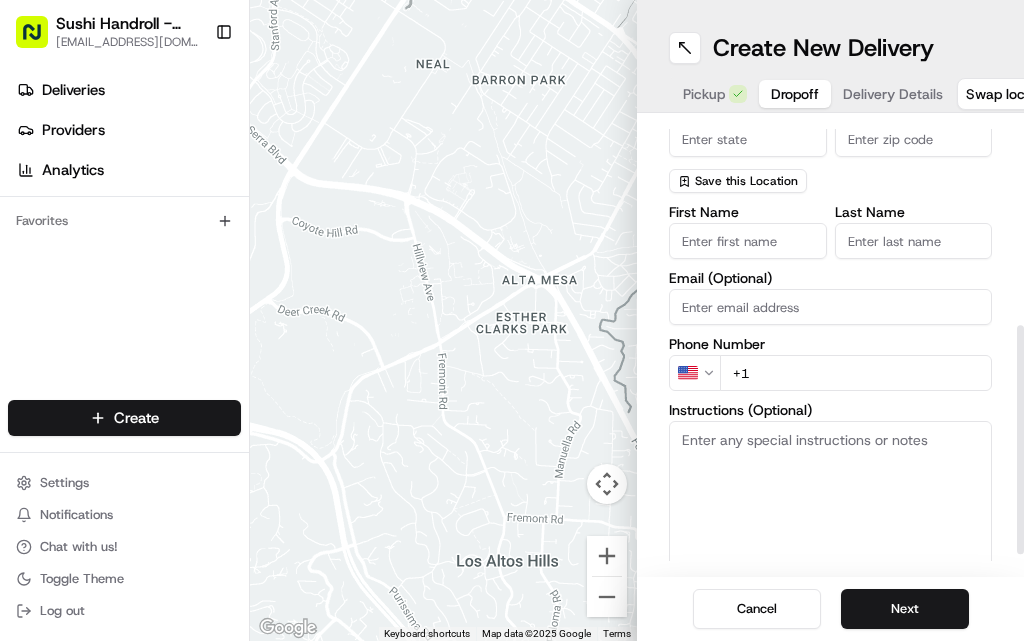 click on "Sushi Handroll - Ilford ilford@sushihandroll.co.uk Toggle Sidebar Deliveries Providers Analytics Favorites Main Menu Members & Organization Organization Users Roles Preferences Customization Tracking Orchestration Automations Locations Pickup Locations Dropoff Locations Billing Billing Refund Requests Integrations Notification Triggers Webhooks API Keys Request Logs Create Settings Notifications Chat with us! Toggle Theme Log out To navigate the map with touch gestures double-tap and hold your finger on the map, then drag the map. ← Move left → Move right ↑ Move up ↓ Move down + Zoom in - Zoom out Home Jump left by 75% End Jump right by 75% Page Up Jump up by 75% Page Down Jump down by 75% Keyboard shortcuts Map Data Map data ©2025 Google Map data ©2025 Google 500 m  Click to toggle between metric and imperial units Terms Report a map error Create New Delivery Pickup Dropoff Delivery Details Swap locations dropoff  Details Saved Location Company Name sushi handroll Address Line 1 US" at bounding box center [512, 320] 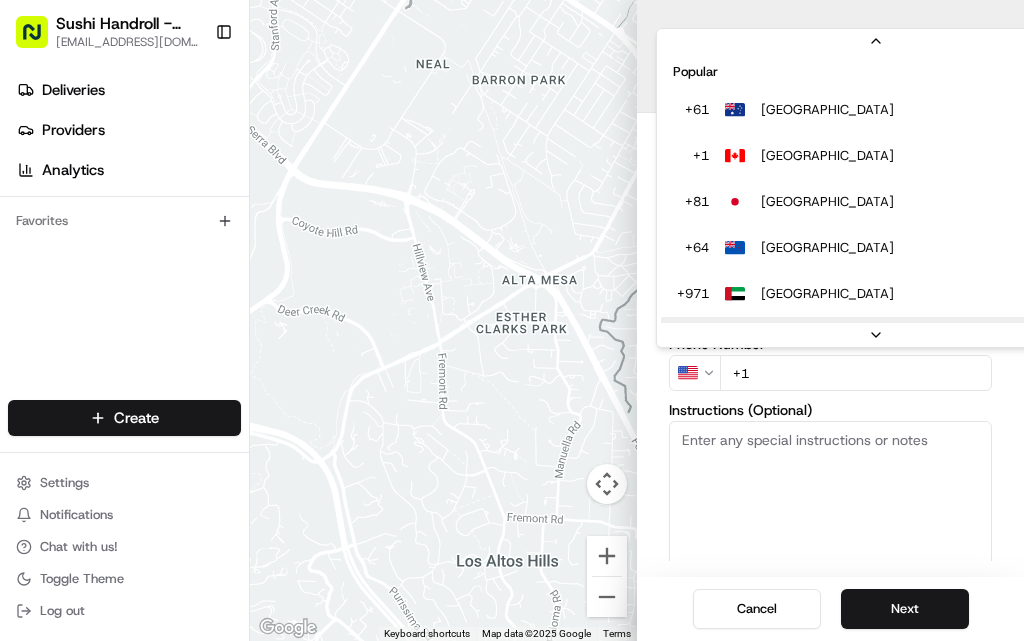 scroll, scrollTop: 86, scrollLeft: 0, axis: vertical 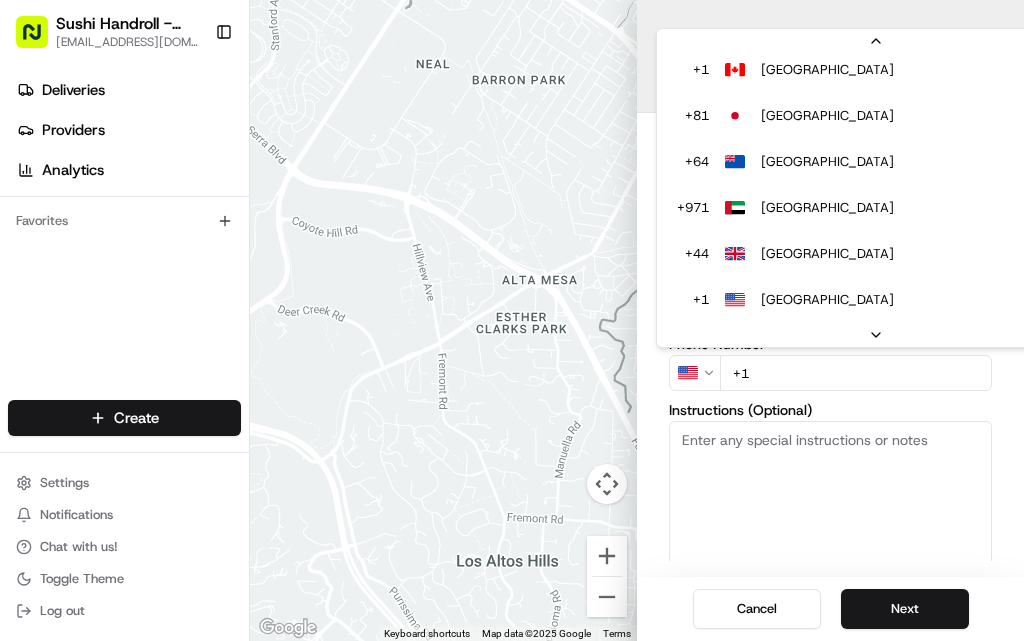 type on "+44" 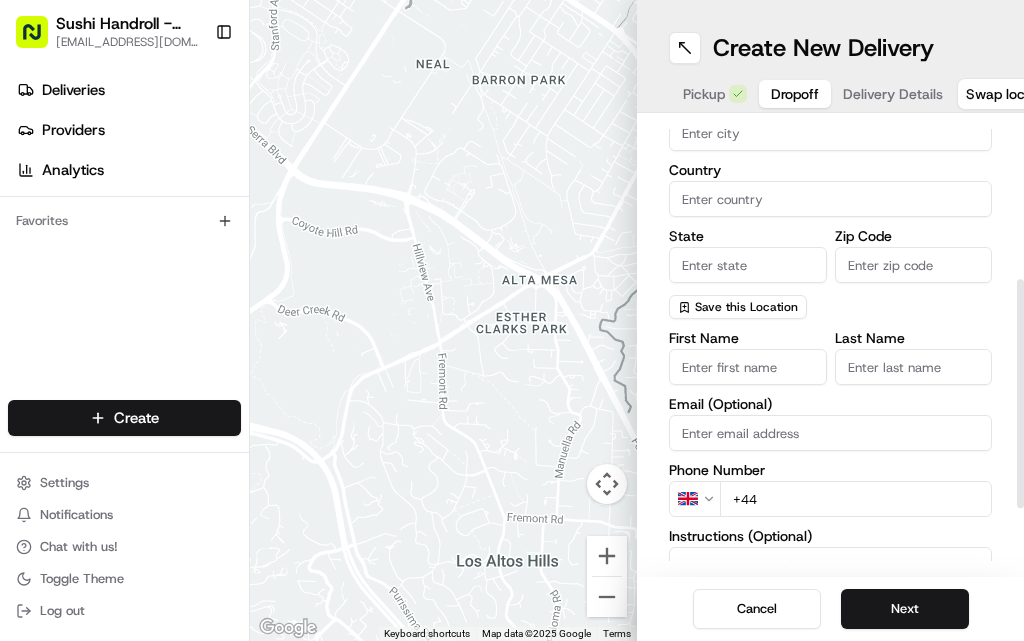 scroll, scrollTop: 100, scrollLeft: 0, axis: vertical 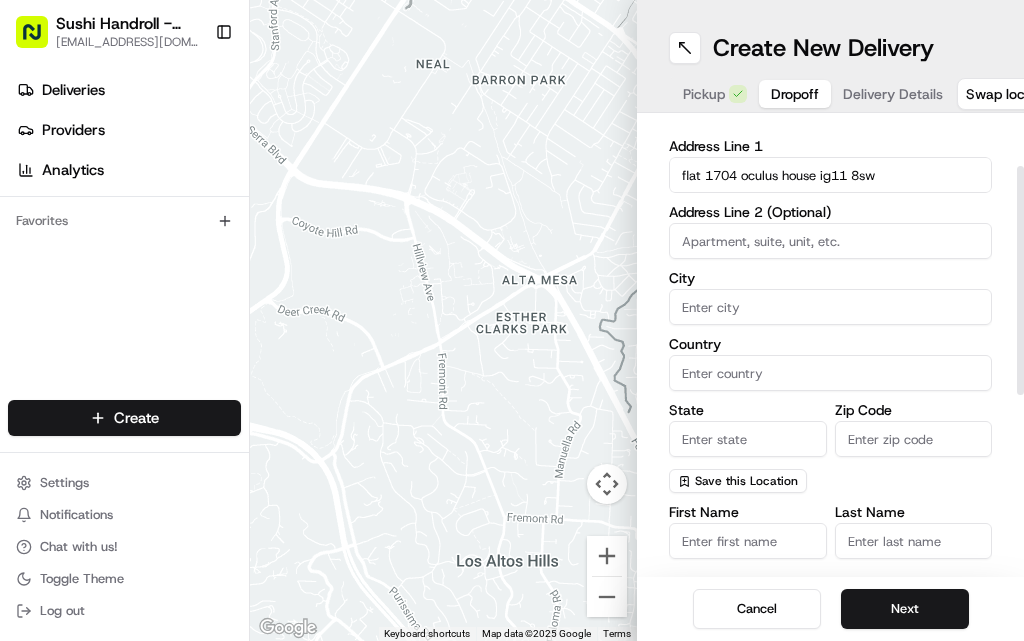 click at bounding box center [830, 241] 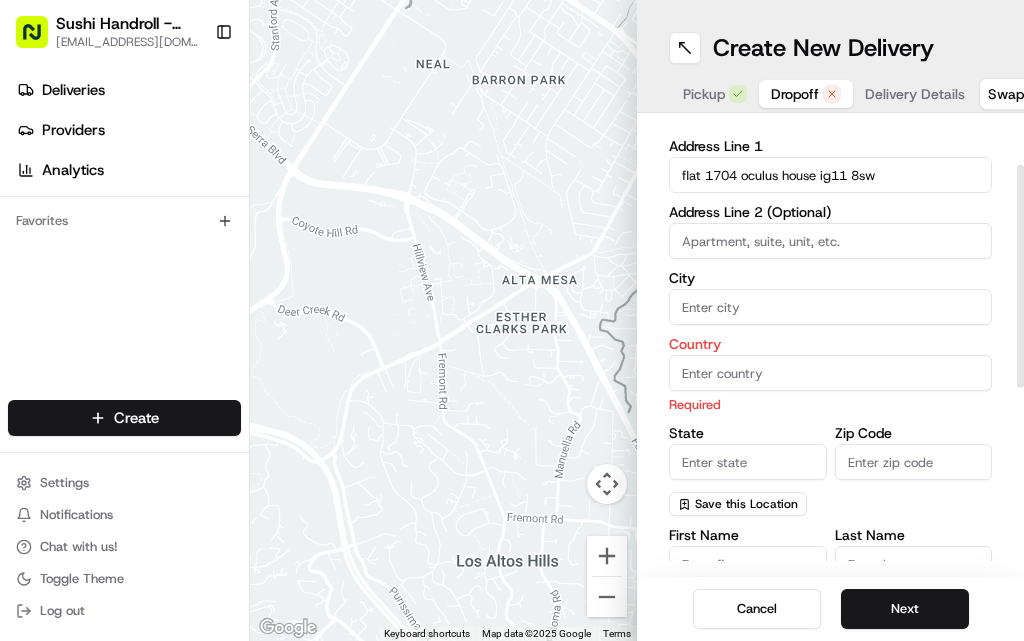click on "Zip Code" at bounding box center (914, 462) 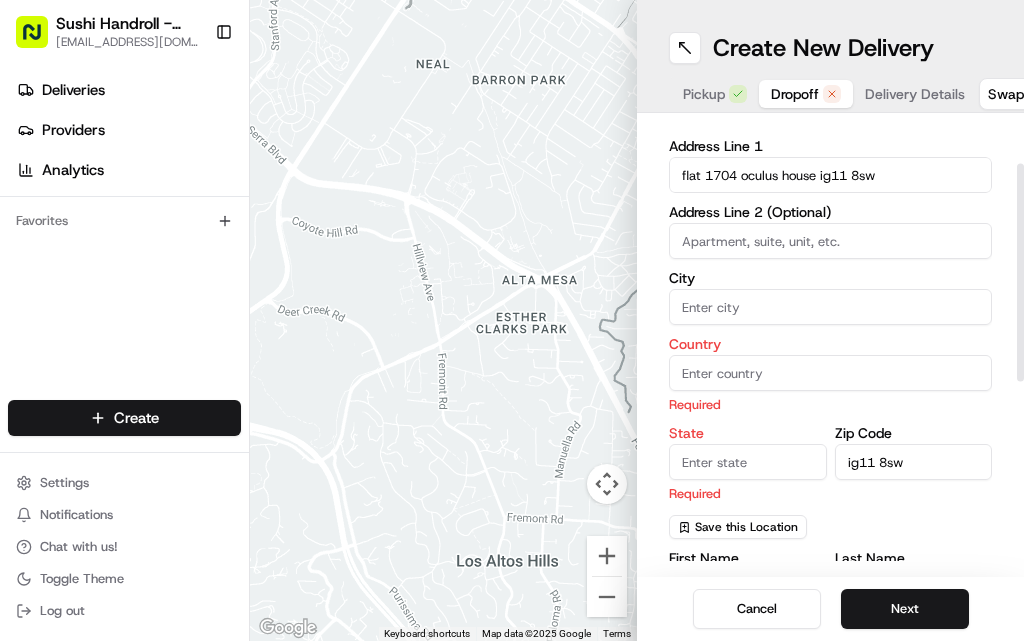 type on "ig11 8sw" 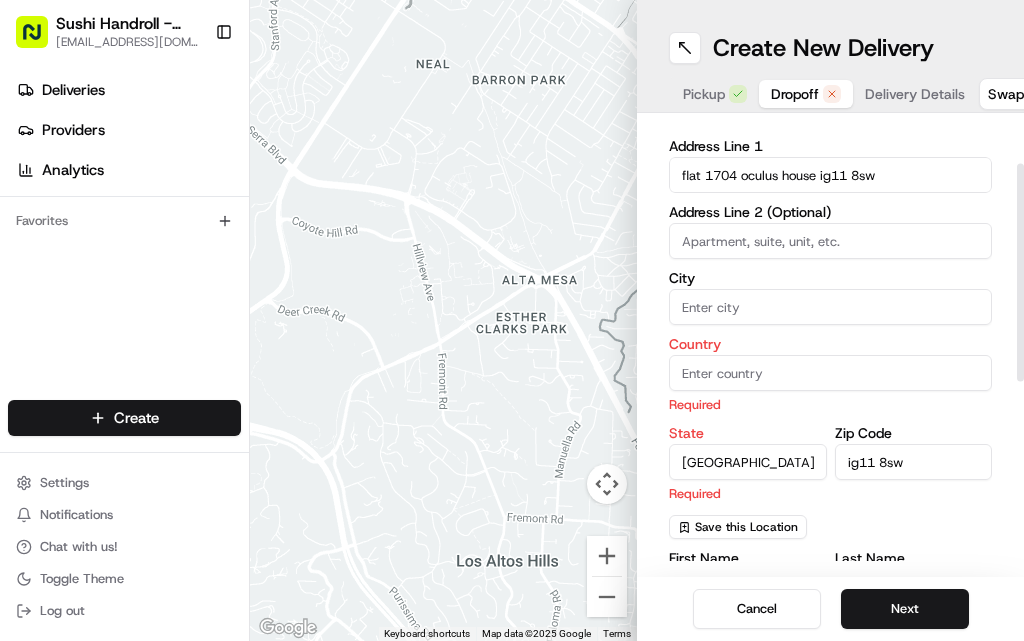 type on "please deliver after 11" 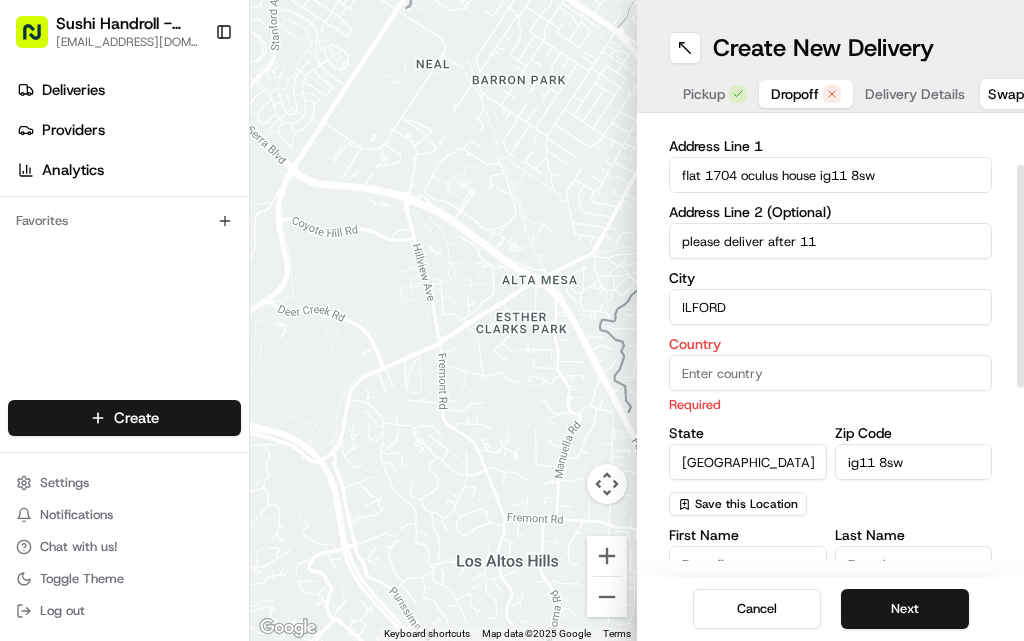 click on "ILFORD" at bounding box center (830, 307) 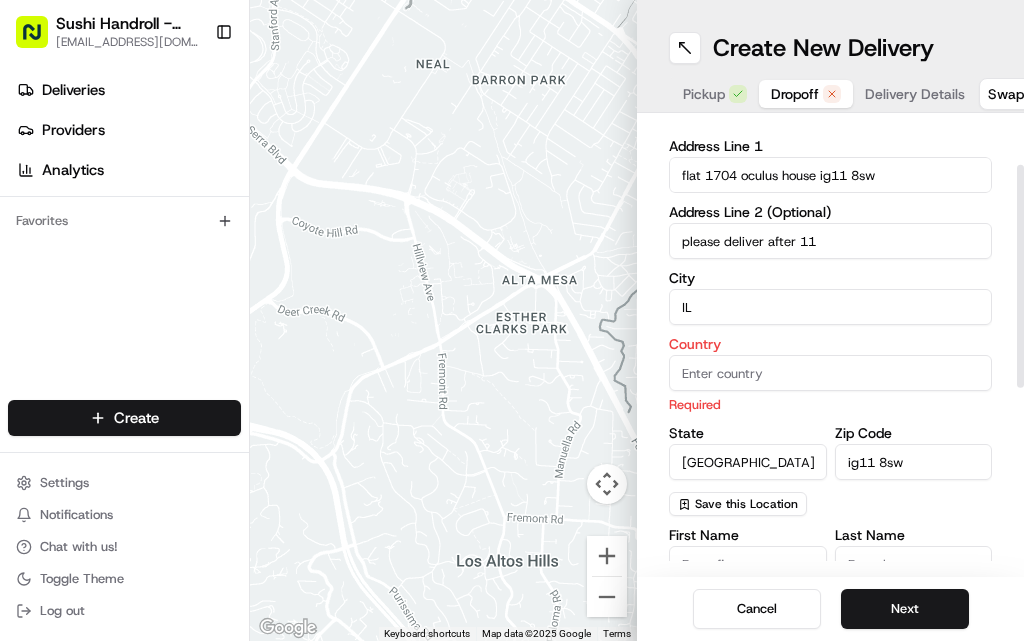 type on "I" 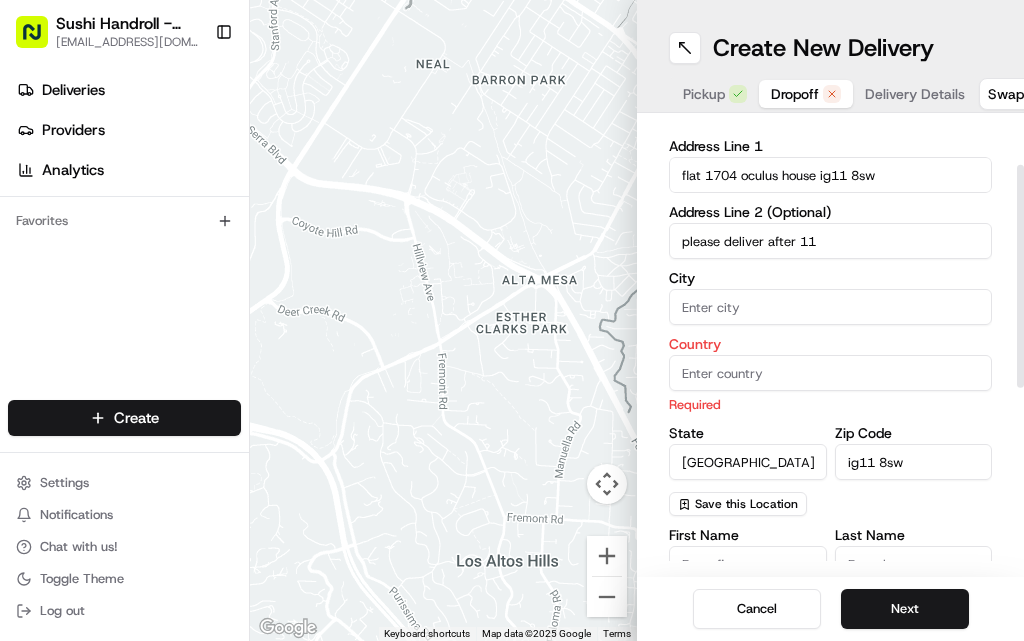 type 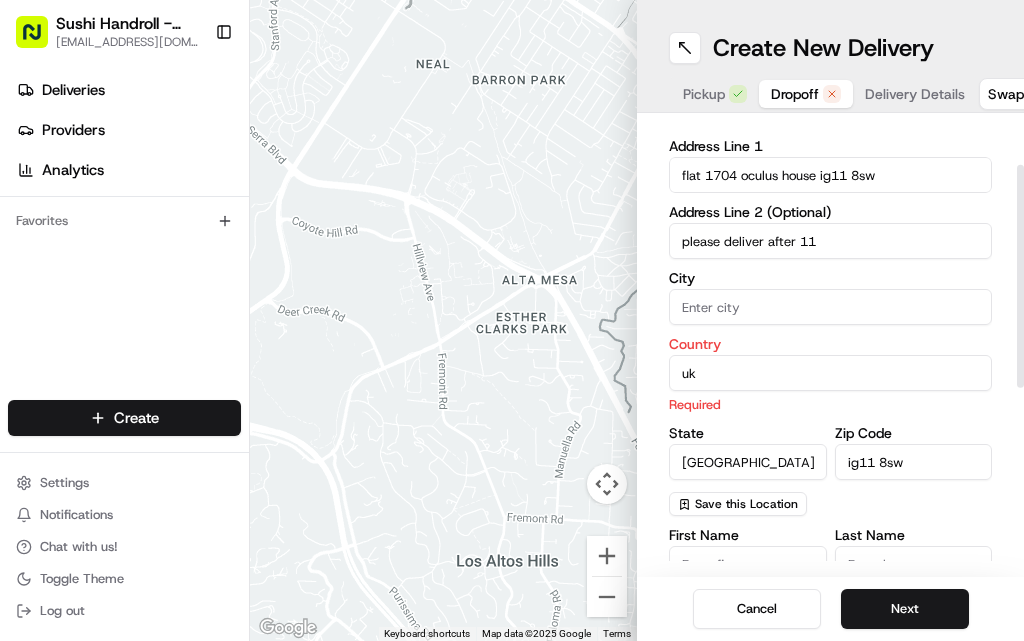 type on "uk" 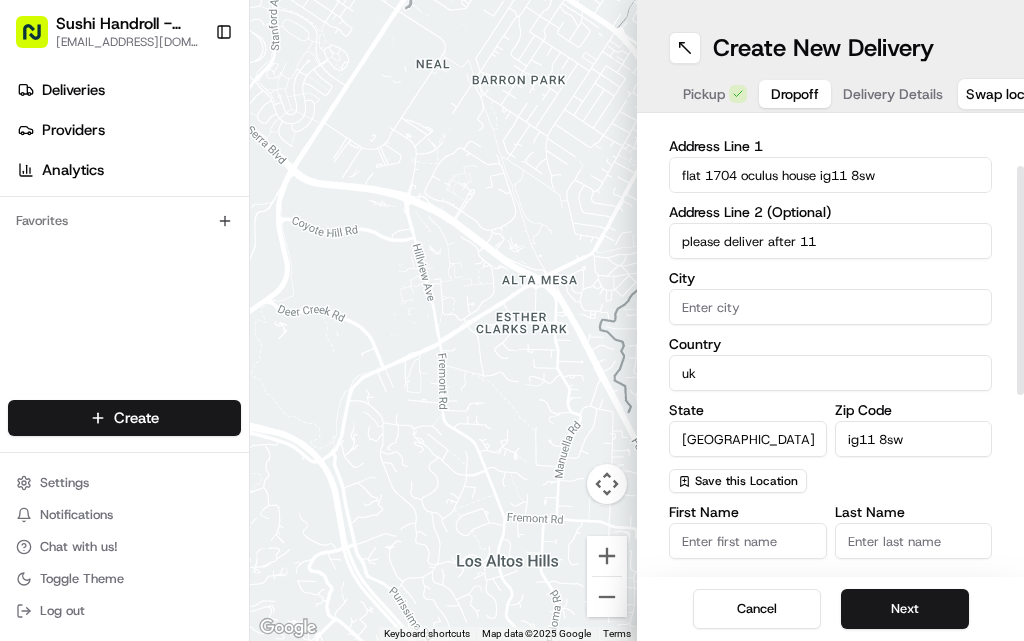 drag, startPoint x: 925, startPoint y: 420, endPoint x: 934, endPoint y: 402, distance: 20.12461 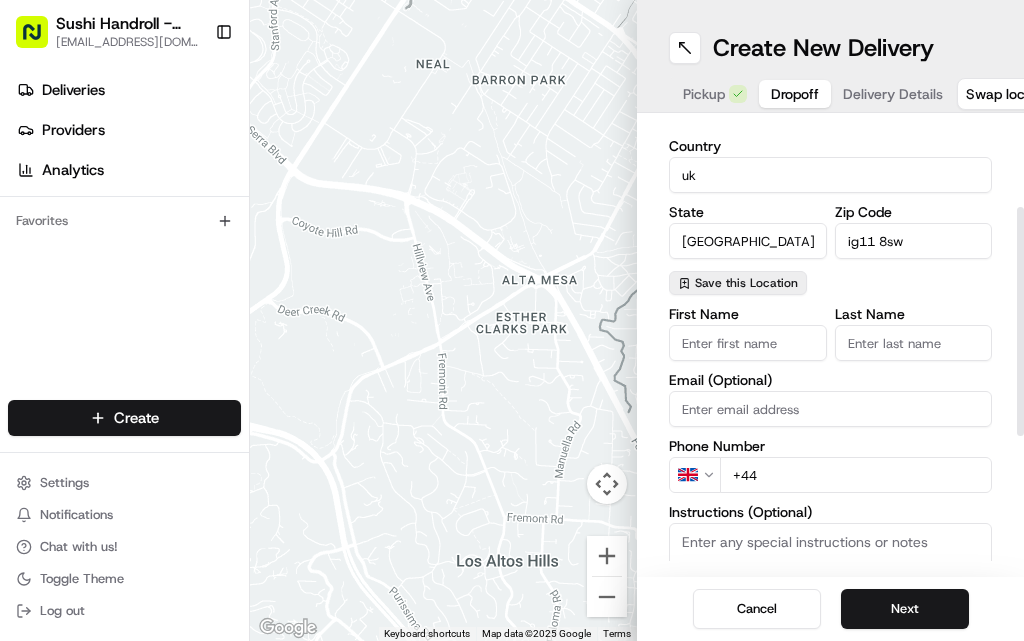 scroll, scrollTop: 300, scrollLeft: 0, axis: vertical 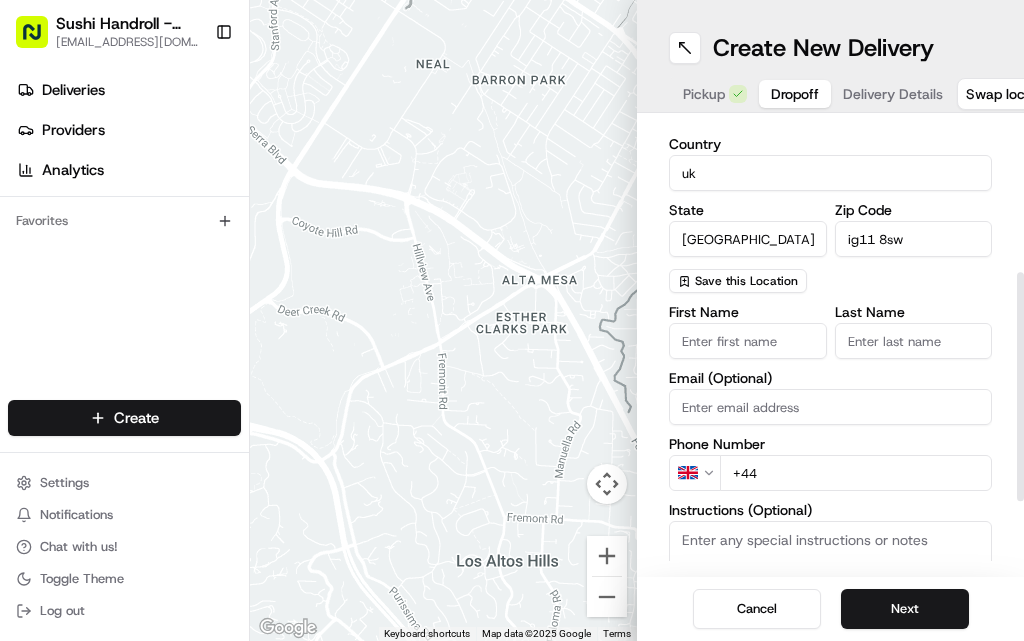 click on "+44" at bounding box center (856, 473) 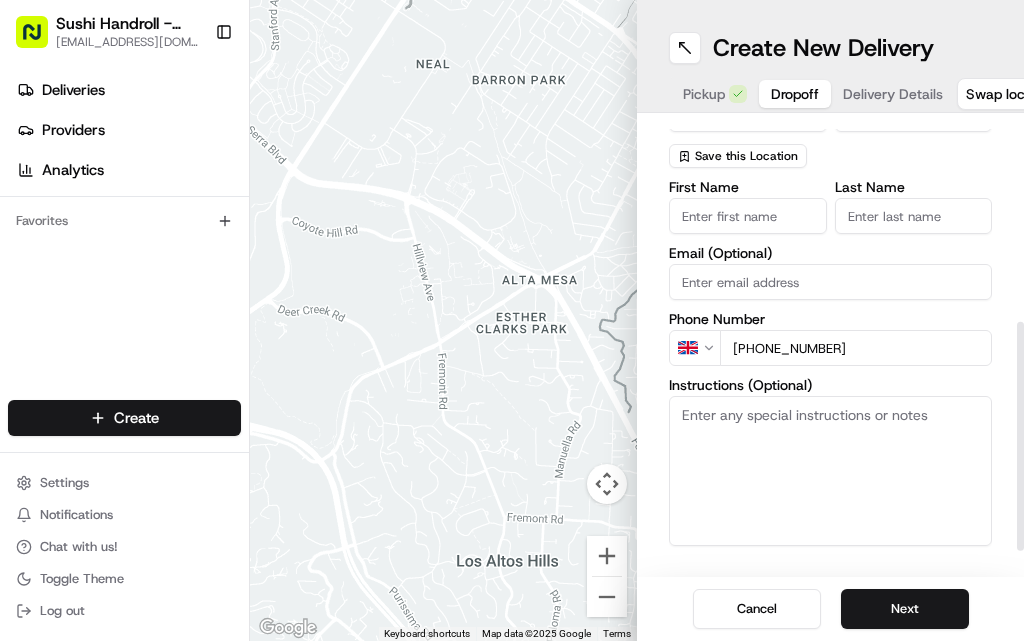 scroll, scrollTop: 442, scrollLeft: 0, axis: vertical 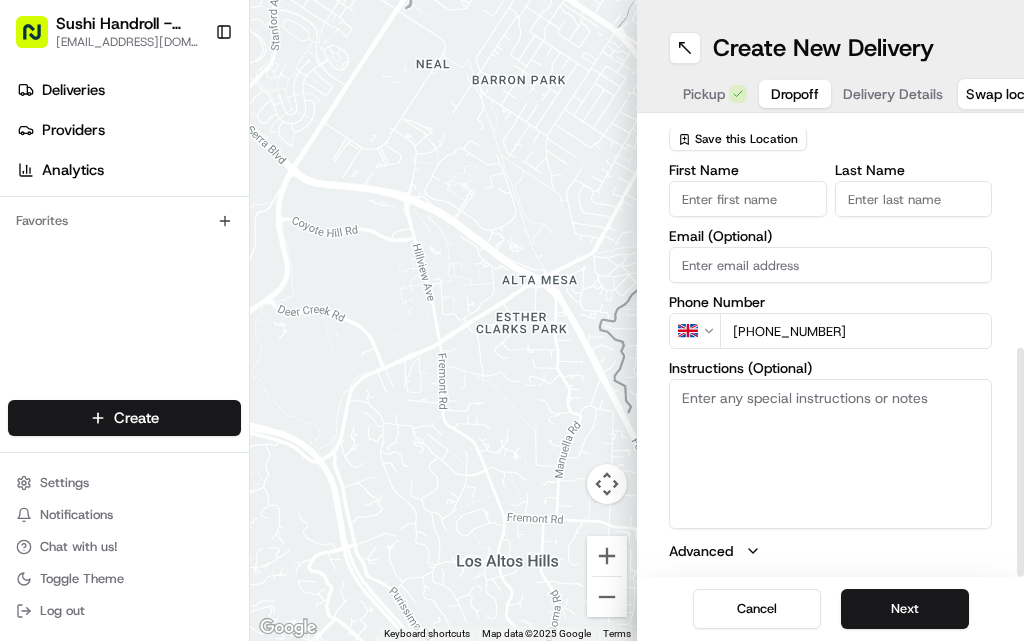 type on "+44 7828 203353" 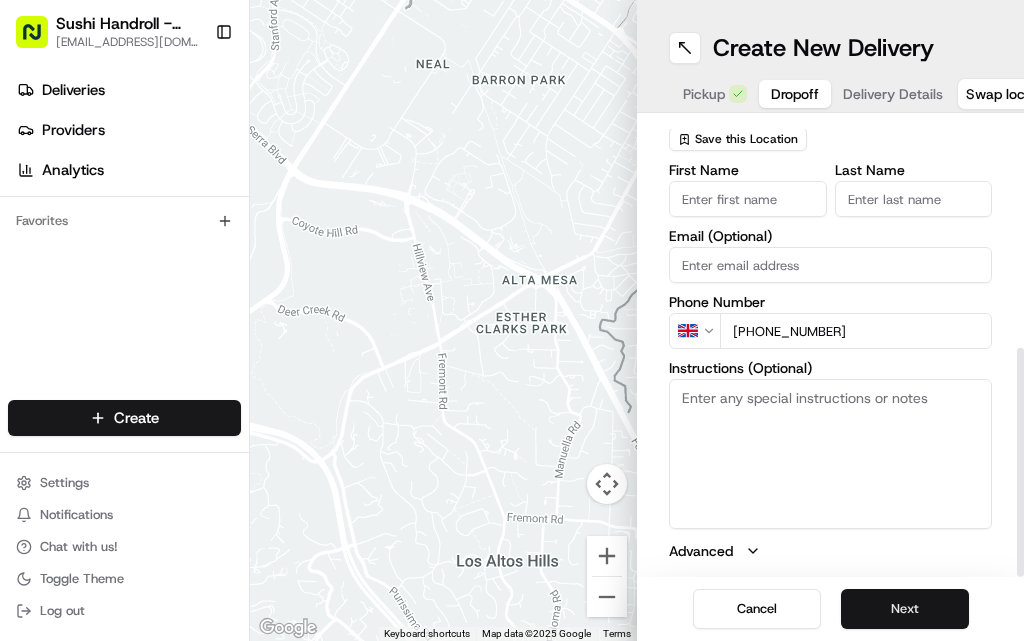 click on "Next" at bounding box center [905, 609] 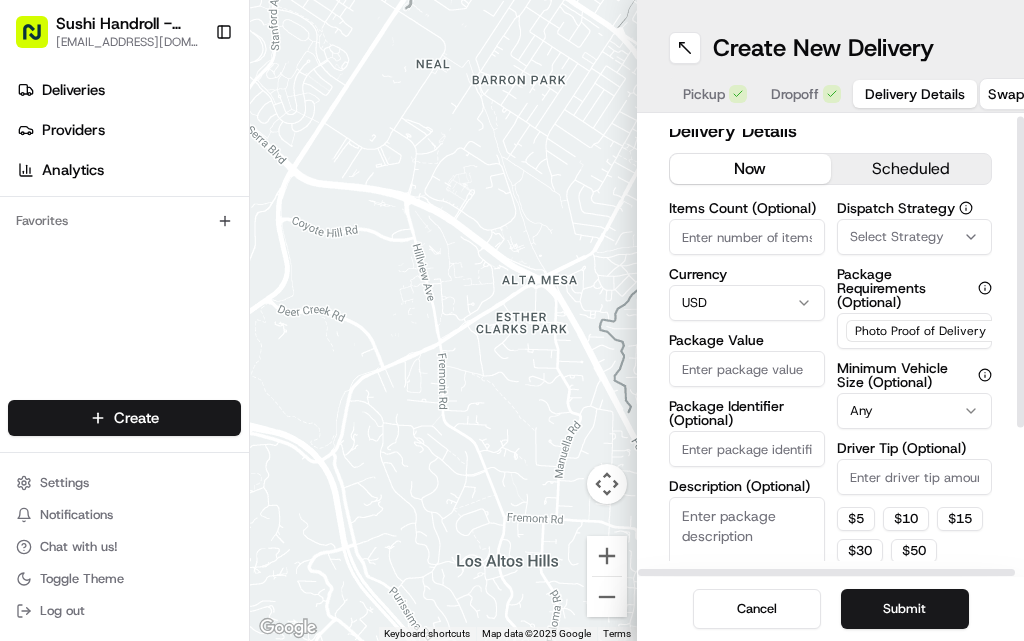 scroll, scrollTop: 0, scrollLeft: 0, axis: both 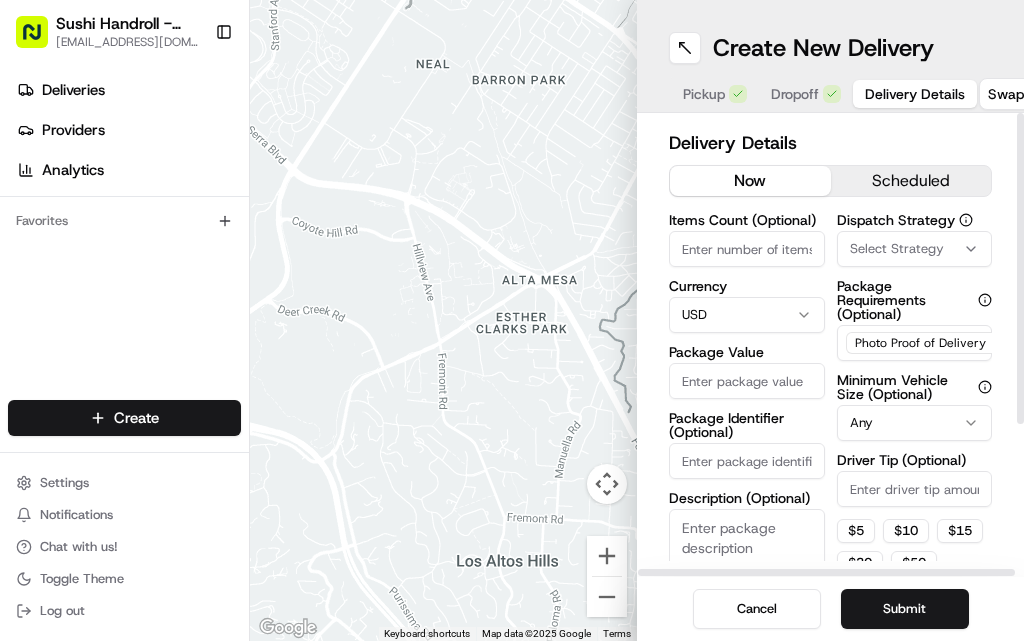 click on "Sushi Handroll - Ilford ilford@sushihandroll.co.uk Toggle Sidebar Deliveries Providers Analytics Favorites Main Menu Members & Organization Organization Users Roles Preferences Customization Tracking Orchestration Automations Locations Pickup Locations Dropoff Locations Billing Billing Refund Requests Integrations Notification Triggers Webhooks API Keys Request Logs Create Settings Notifications Chat with us! Toggle Theme Log out To navigate the map with touch gestures double-tap and hold your finger on the map, then drag the map. ← Move left → Move right ↑ Move up ↓ Move down + Zoom in - Zoom out Home Jump left by 75% End Jump right by 75% Page Up Jump up by 75% Page Down Jump down by 75% Keyboard shortcuts Map Data Map data ©2025 Google Map data ©2025 Google 500 m  Click to toggle between metric and imperial units Terms Report a map error Create New Delivery Pickup Dropoff Delivery Details Swap locations Delivery Details now scheduled Items Count (Optional) Currency USD Any $ 5 $" at bounding box center [512, 320] 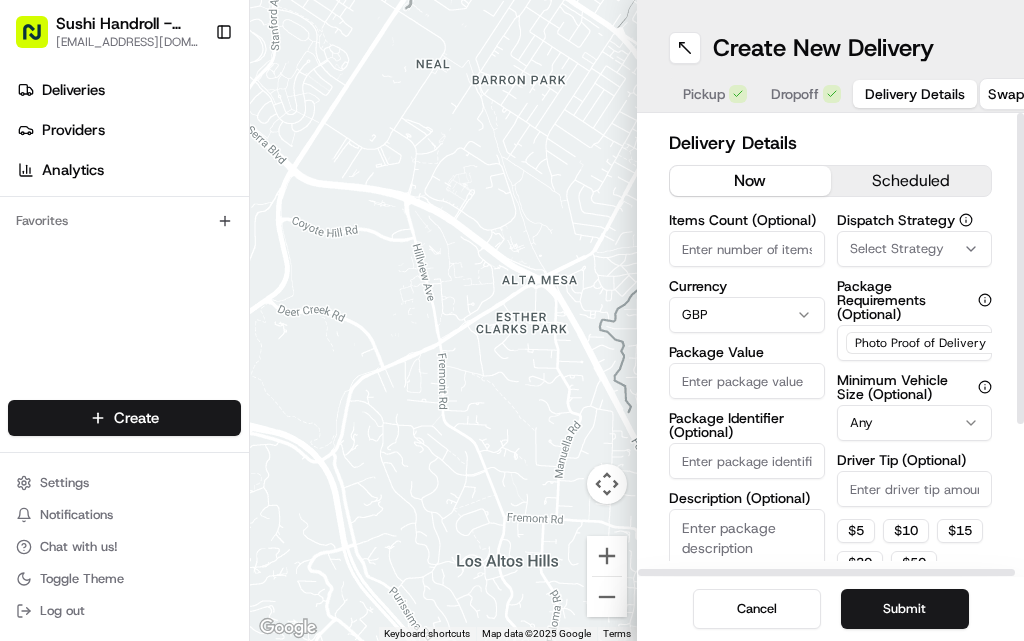 click on "Package Value" at bounding box center (747, 381) 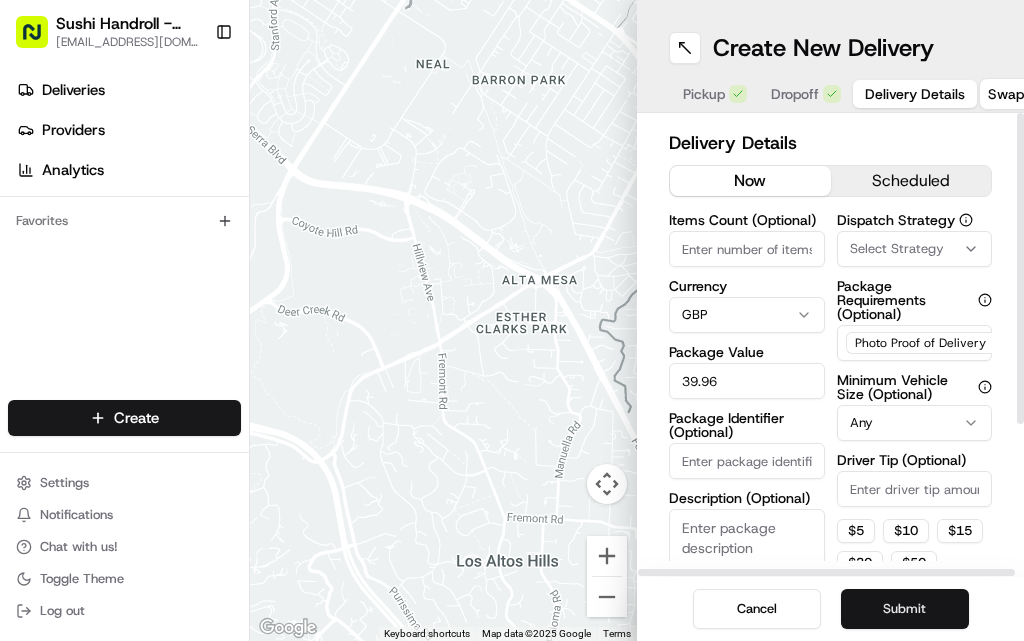 type on "39.96" 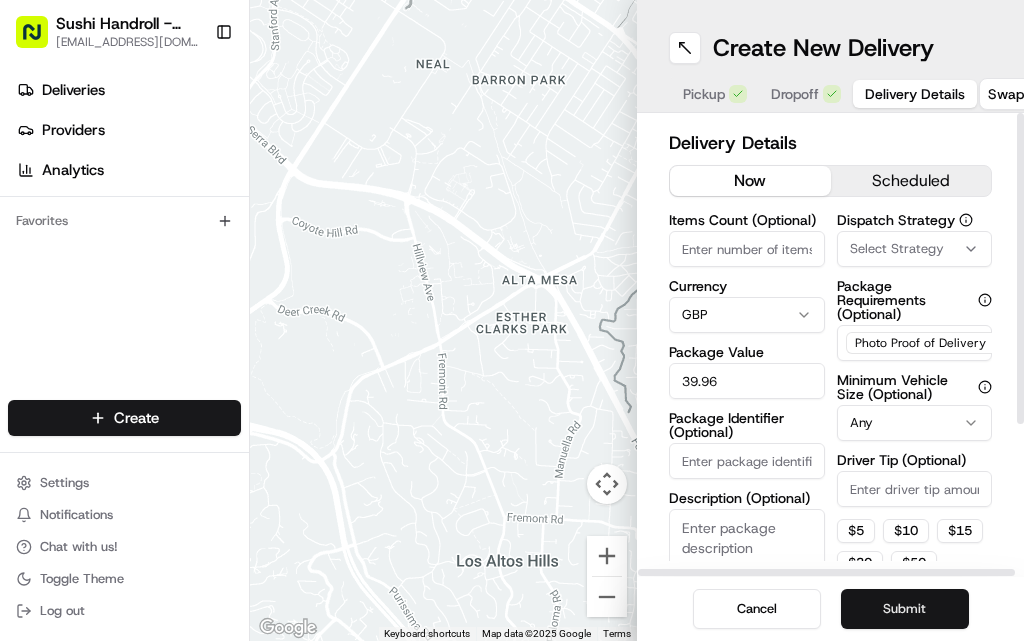 click on "Submit" at bounding box center [905, 609] 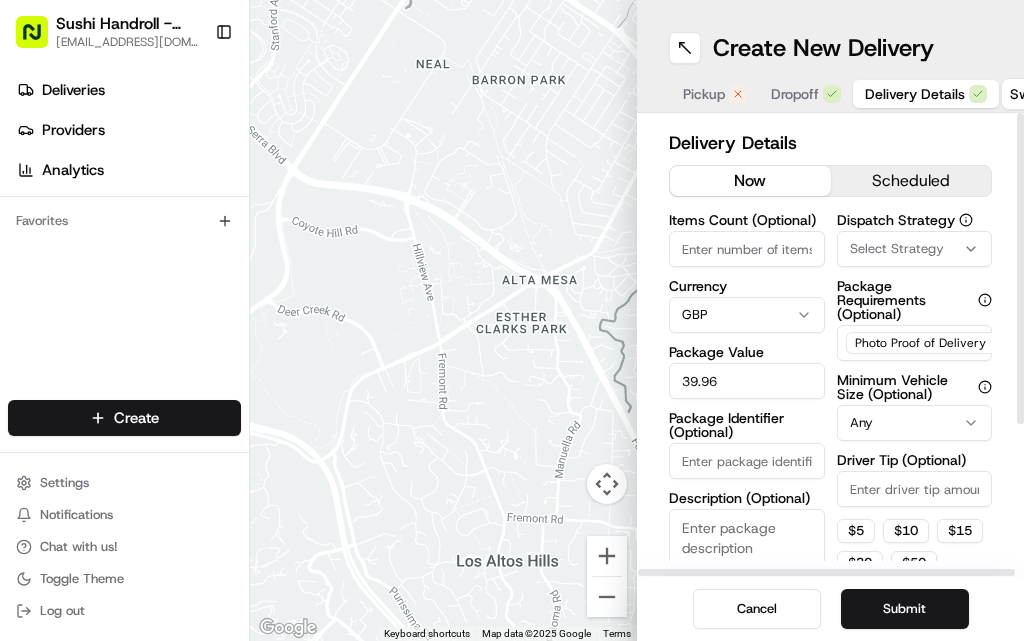 click on "Pickup" at bounding box center (704, 94) 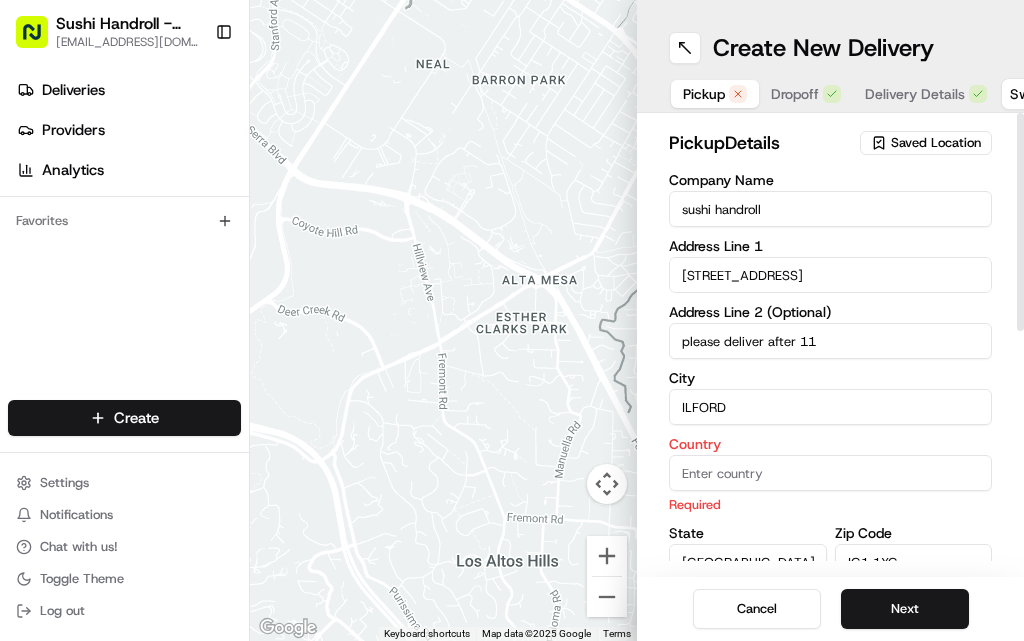 click on "Country" at bounding box center (830, 473) 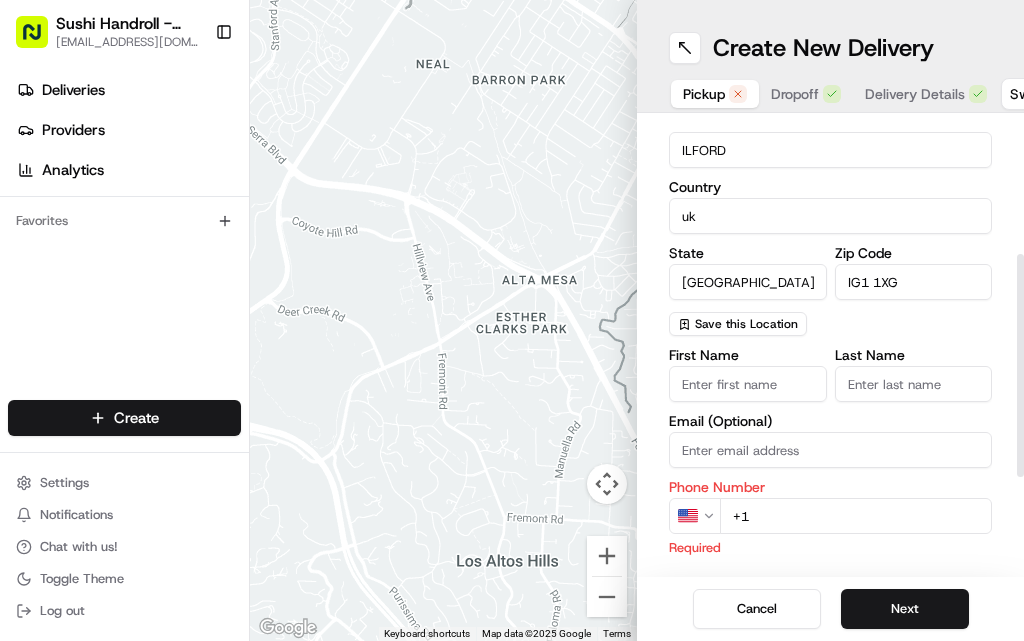 scroll, scrollTop: 300, scrollLeft: 0, axis: vertical 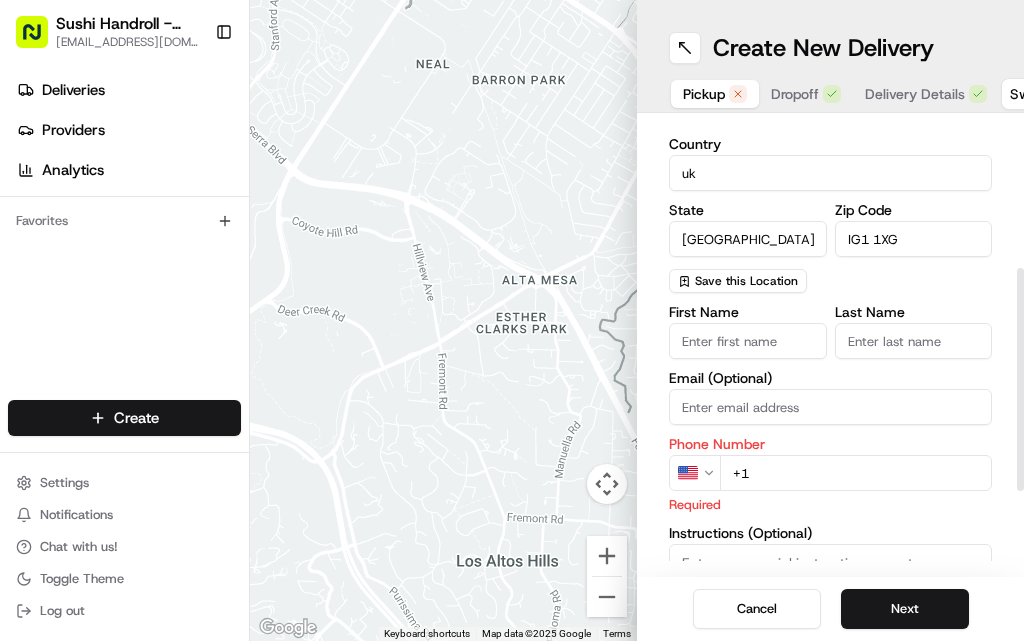 type on "uk" 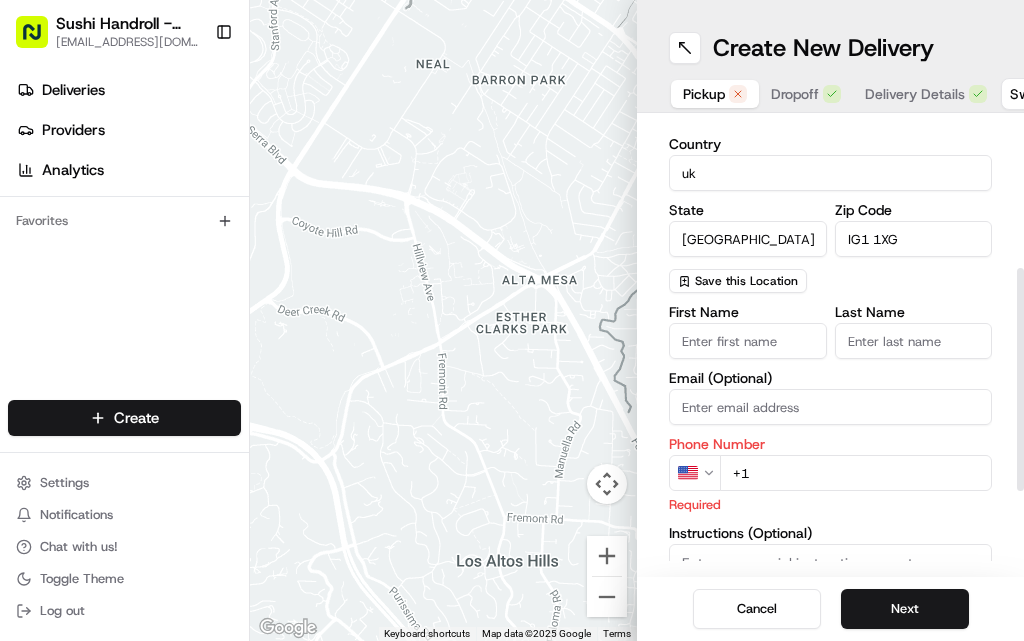 click on "Sushi Handroll - Ilford ilford@sushihandroll.co.uk Toggle Sidebar Deliveries Providers Analytics Favorites Main Menu Members & Organization Organization Users Roles Preferences Customization Tracking Orchestration Automations Locations Pickup Locations Dropoff Locations Billing Billing Refund Requests Integrations Notification Triggers Webhooks API Keys Request Logs Create Settings Notifications Chat with us! Toggle Theme Log out To navigate the map with touch gestures double-tap and hold your finger on the map, then drag the map. ← Move left → Move right ↑ Move up ↓ Move down + Zoom in - Zoom out Home Jump left by 75% End Jump right by 75% Page Up Jump up by 75% Page Down Jump down by 75% Keyboard shortcuts Map Data Map data ©2025 Google Map data ©2025 Google 500 m  Click to toggle between metric and imperial units Terms Report a map error Create New Delivery Pickup Dropoff Delivery Details Swap locations pickup  Details Saved Location Company Name sushi handroll Address Line 1 uk" at bounding box center (512, 320) 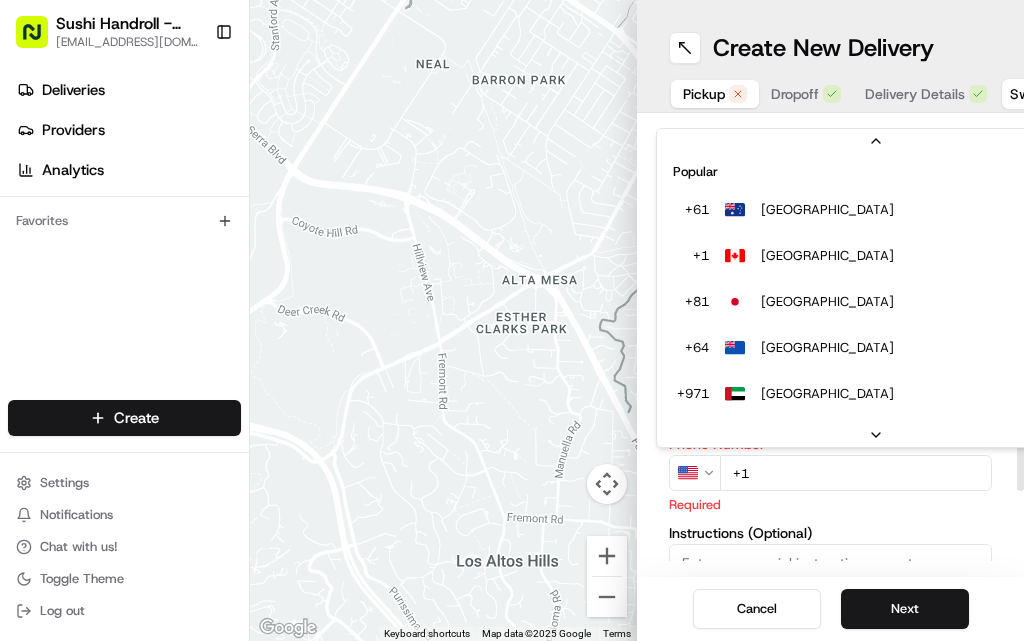 scroll, scrollTop: 62, scrollLeft: 0, axis: vertical 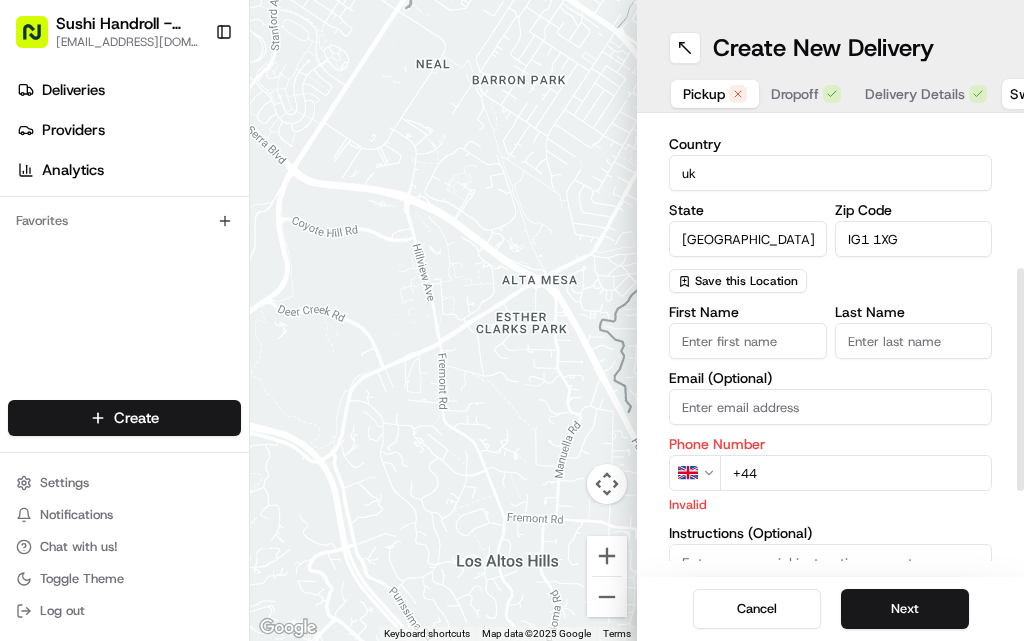 click on "+44" at bounding box center (856, 473) 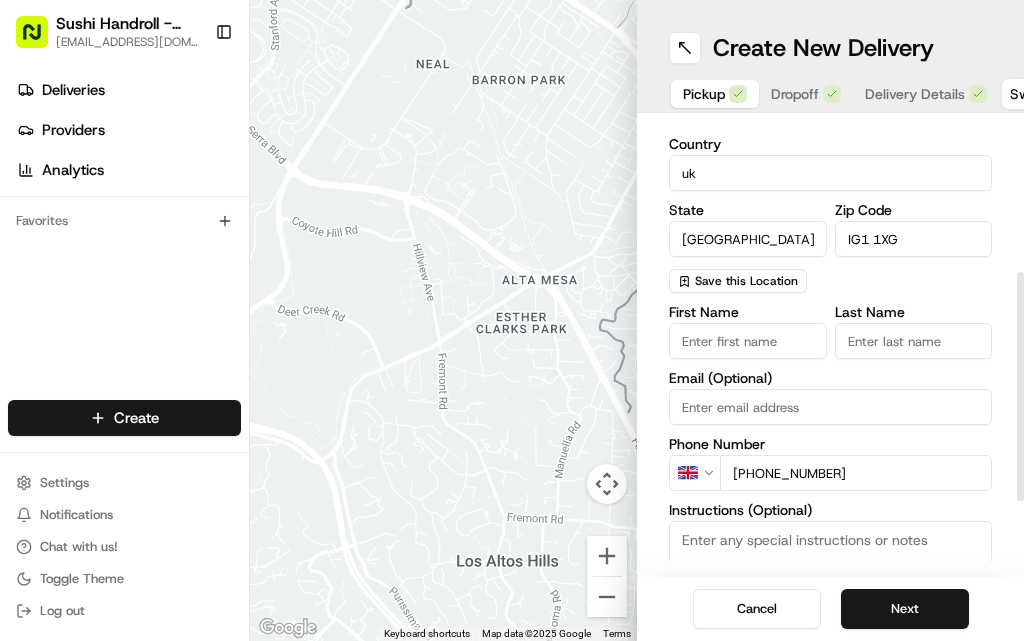 type on "+44 7828 203353" 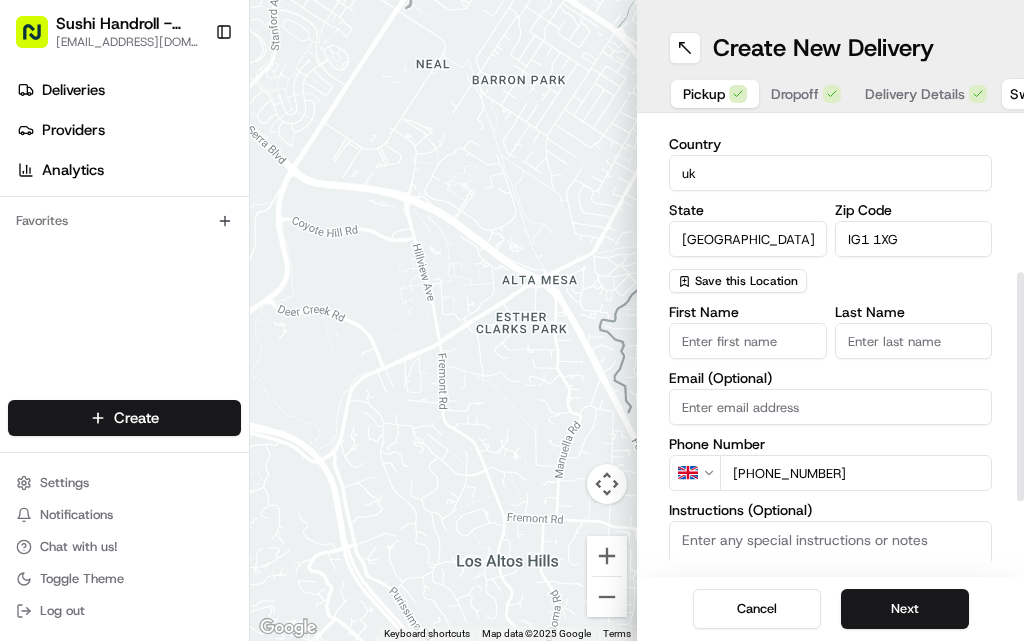 click on "Dropoff" at bounding box center (795, 94) 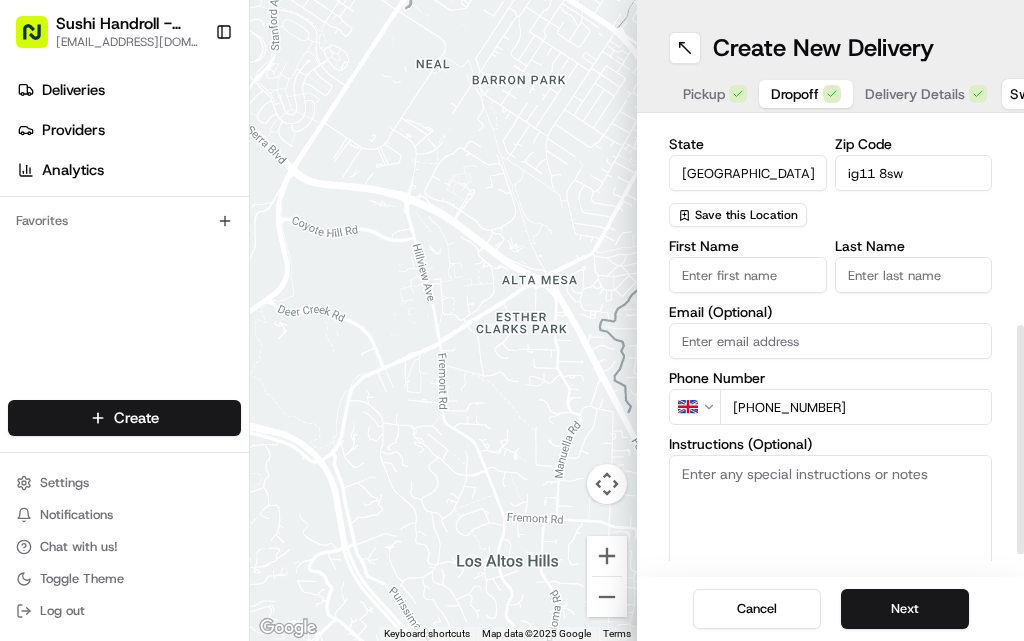 scroll, scrollTop: 400, scrollLeft: 0, axis: vertical 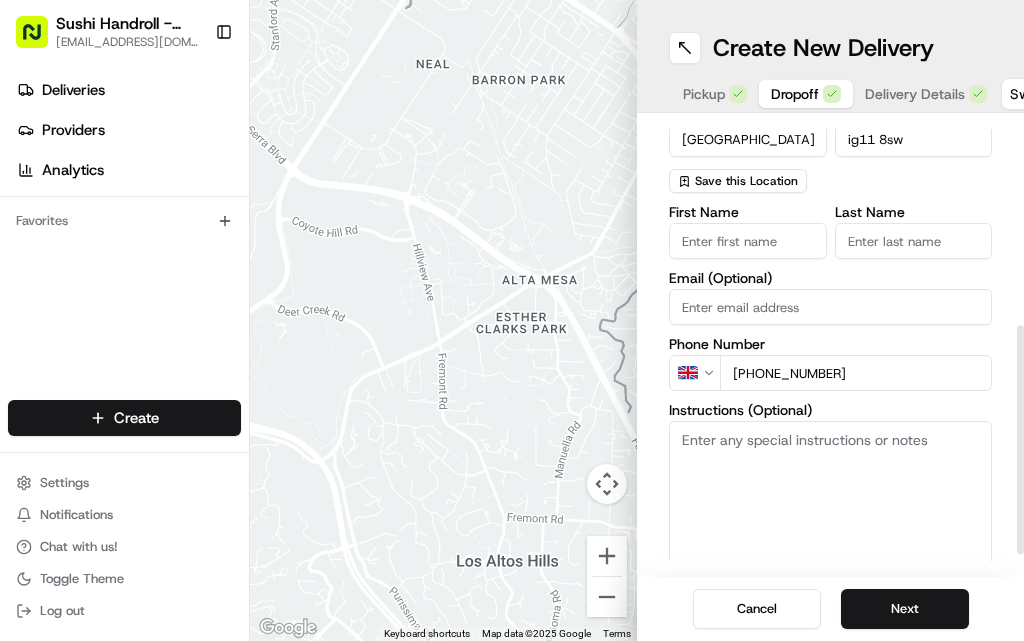 click on "+44 7828 203353" at bounding box center (856, 373) 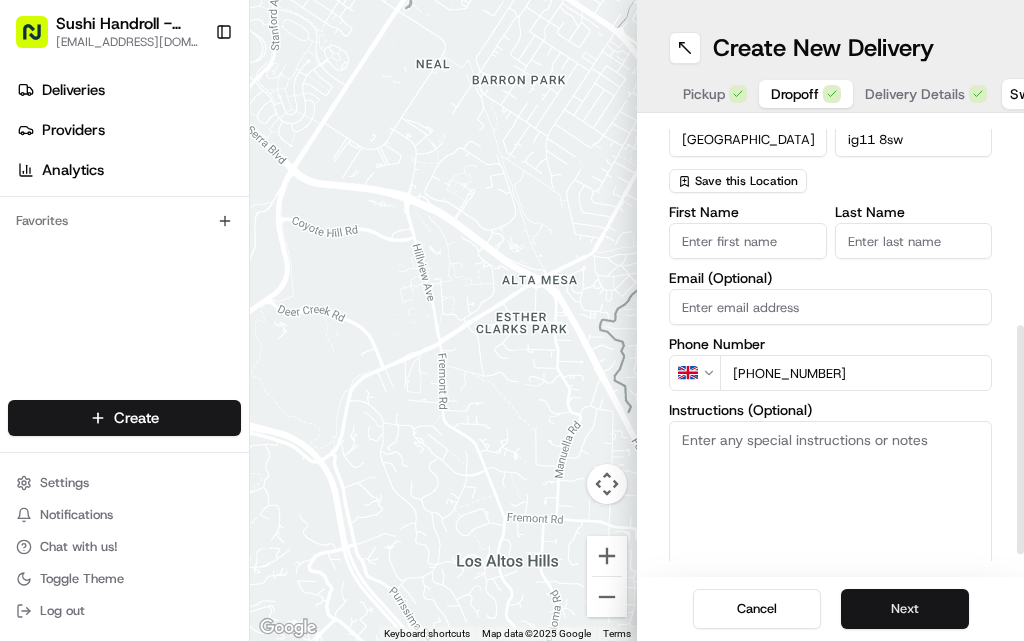 type on "+44 7935 832484" 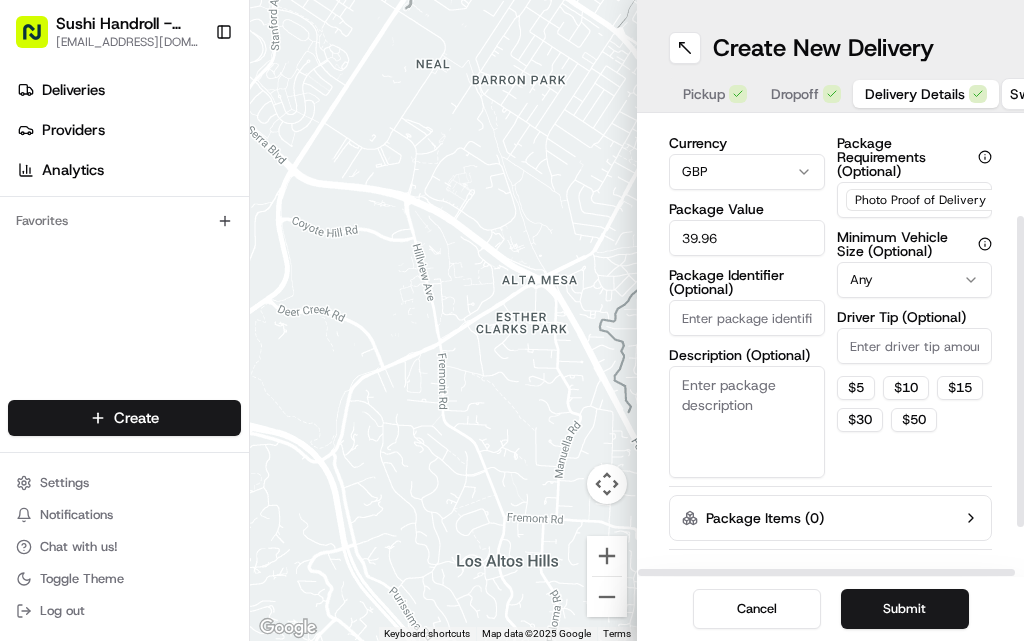 scroll, scrollTop: 112, scrollLeft: 0, axis: vertical 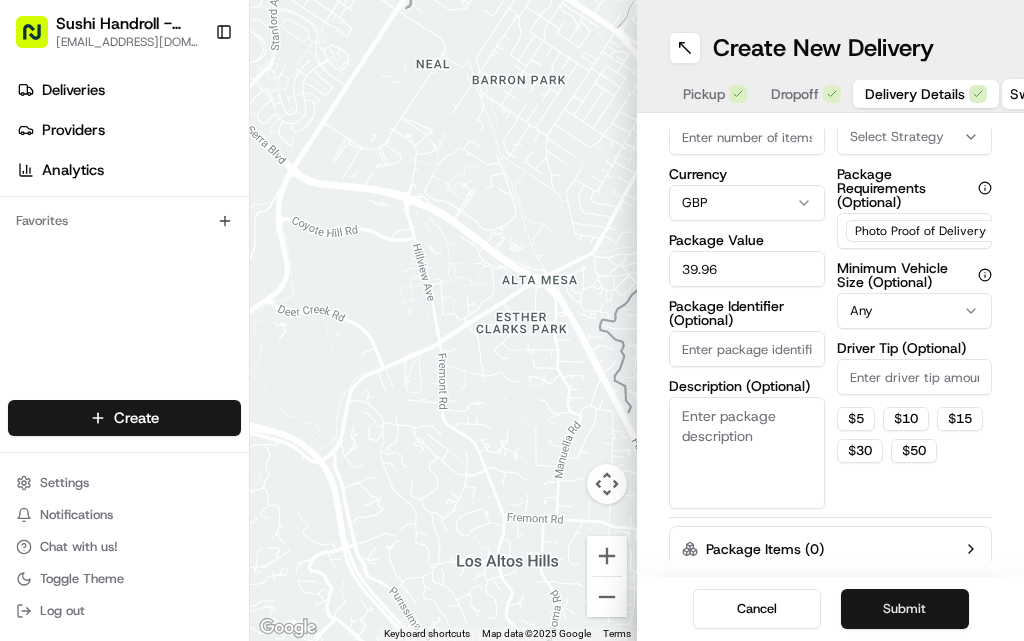 click on "Submit" at bounding box center (905, 609) 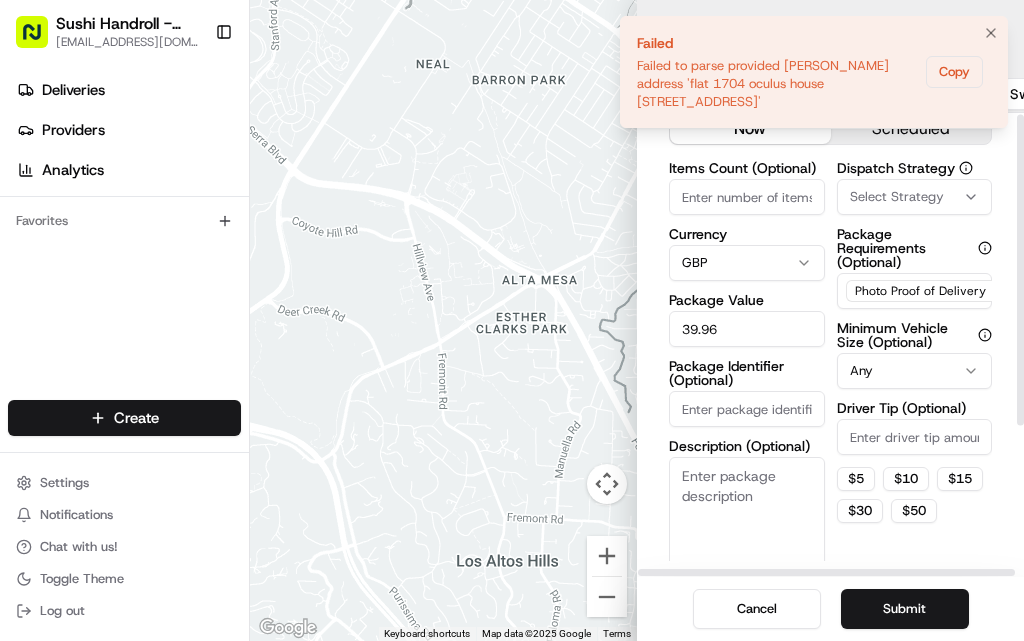 scroll, scrollTop: 0, scrollLeft: 0, axis: both 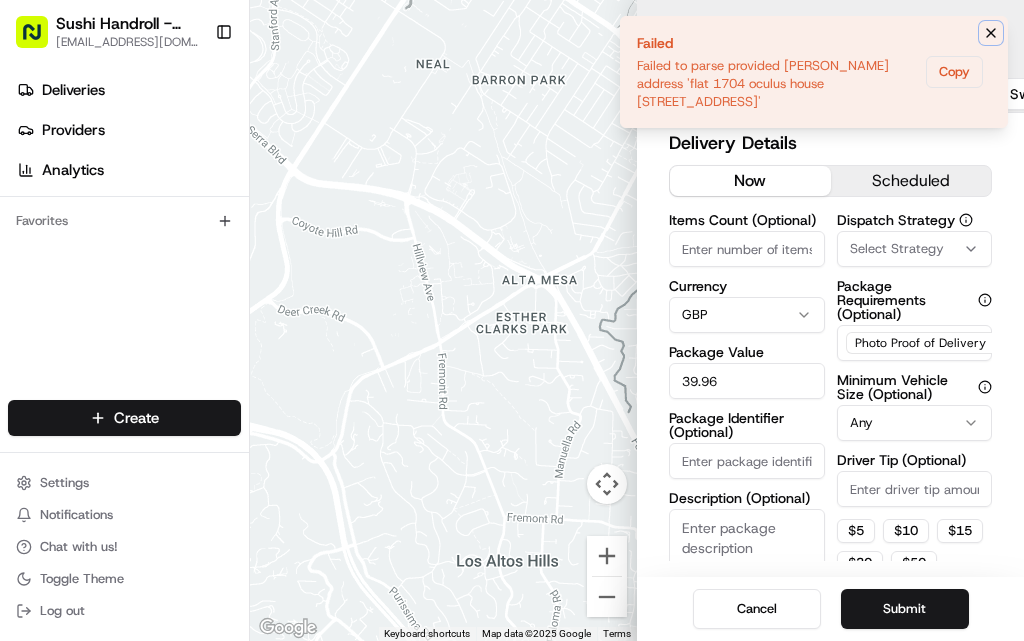 click 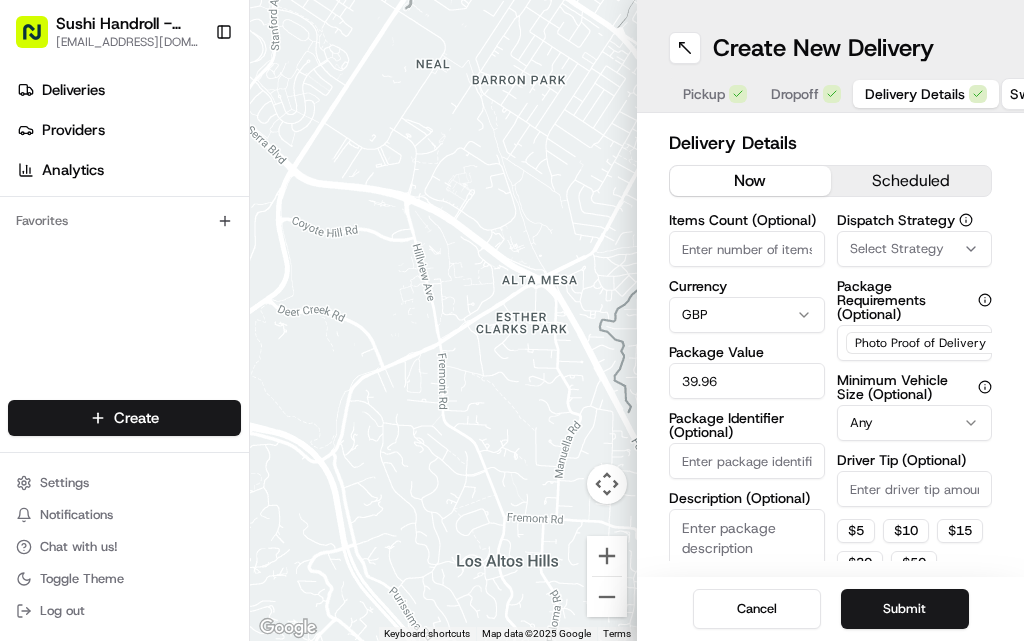 click on "Dropoff" at bounding box center (795, 94) 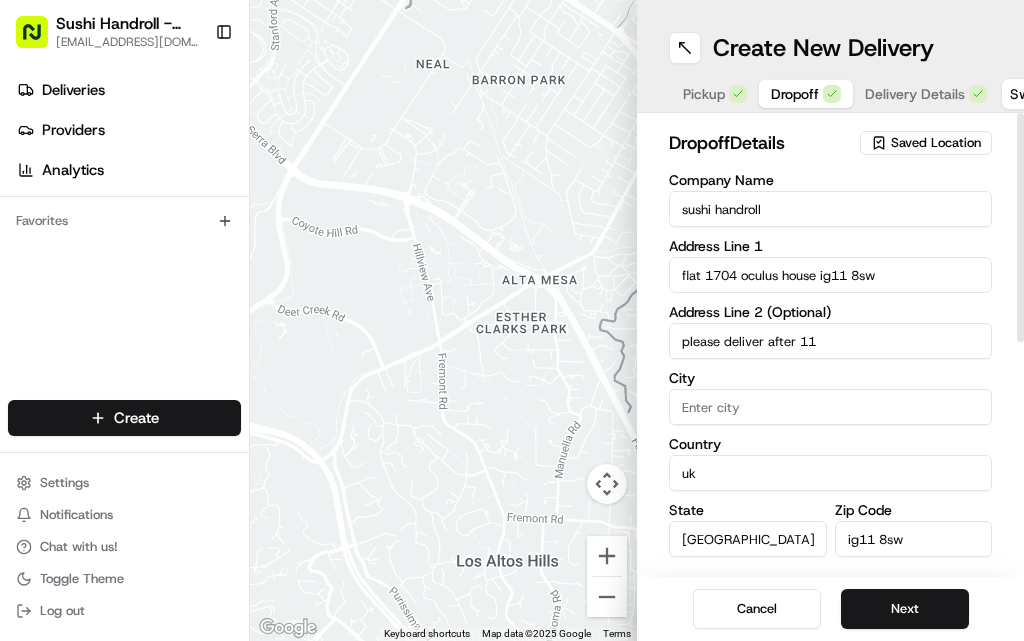 click on "please deliver after 11" at bounding box center [830, 341] 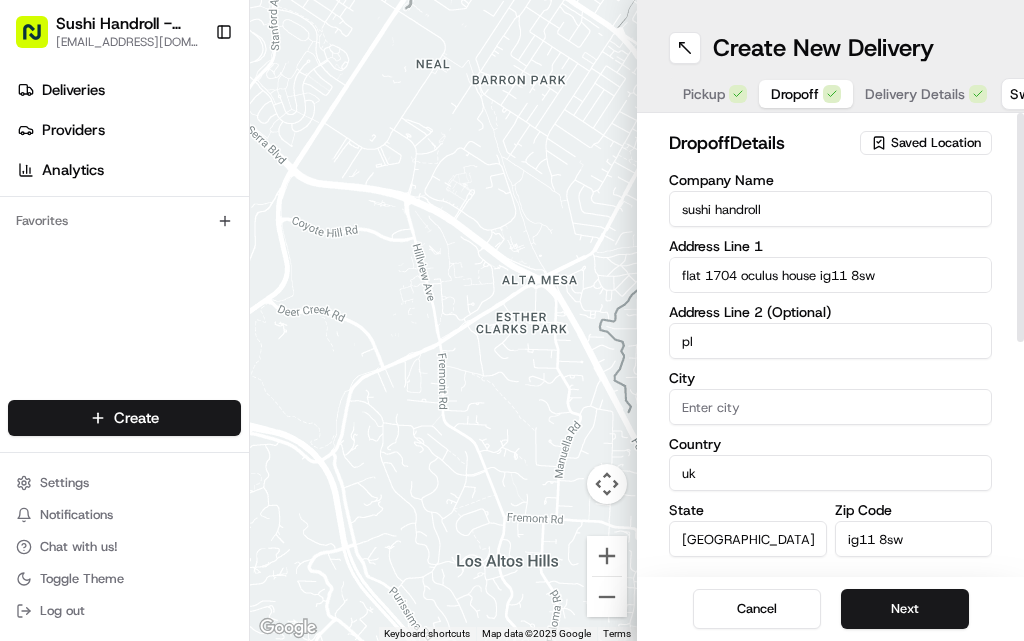 type on "p" 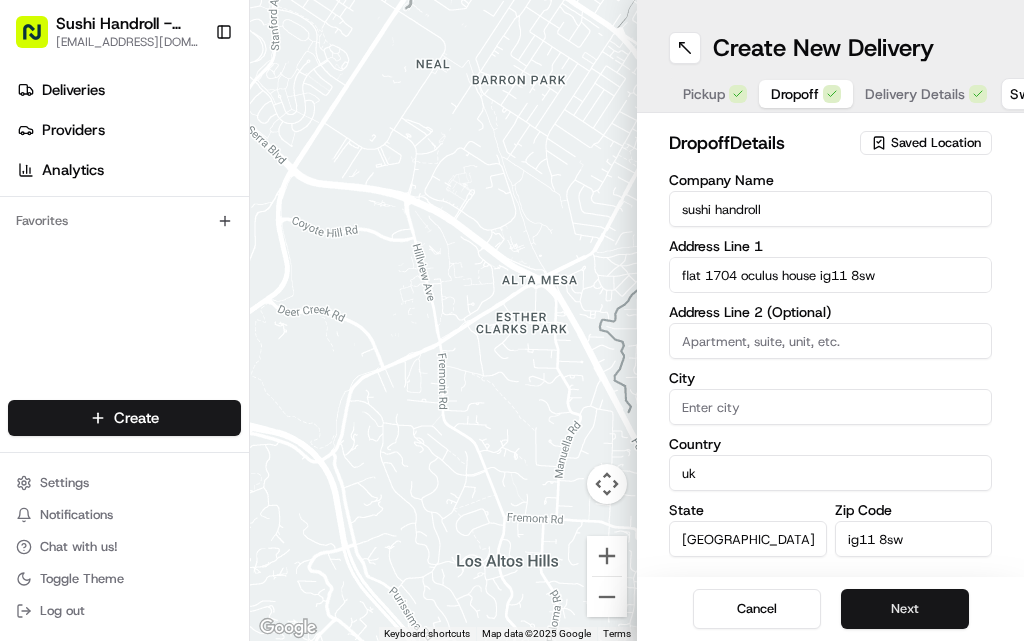 type 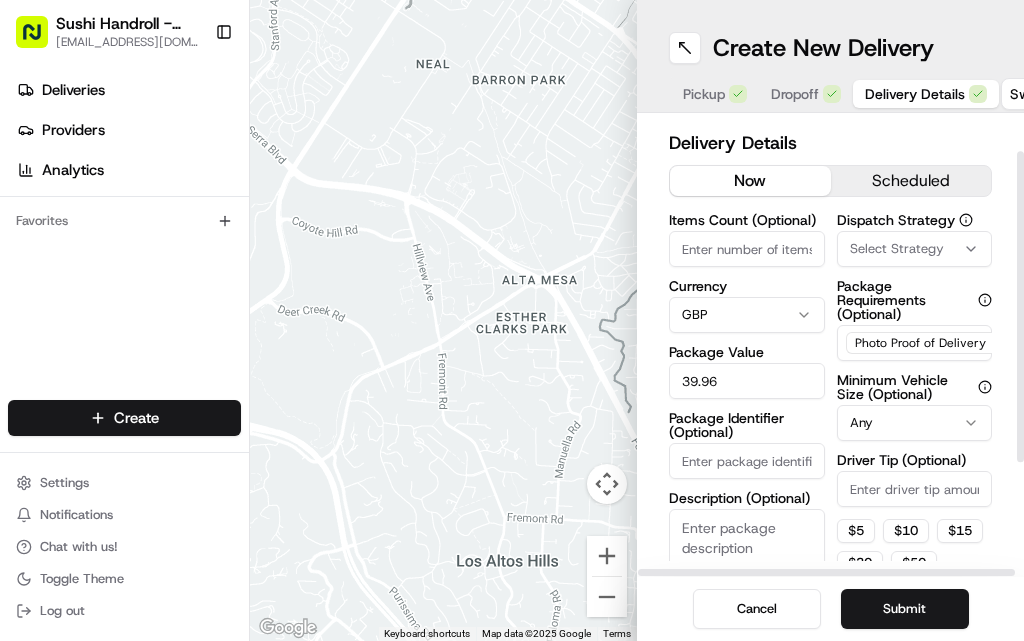 scroll, scrollTop: 212, scrollLeft: 0, axis: vertical 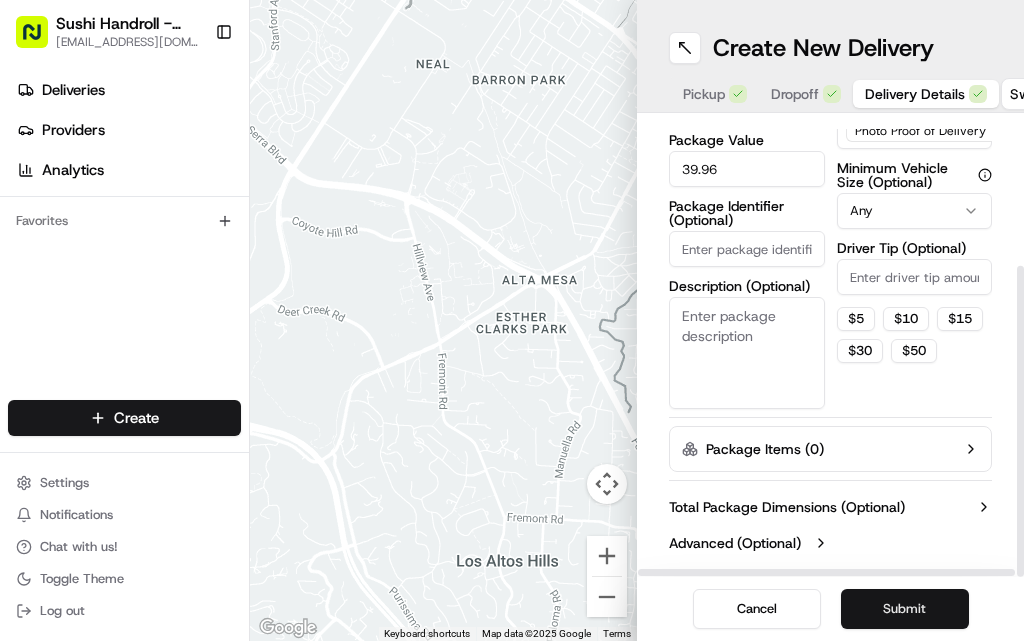 click on "Submit" at bounding box center [905, 609] 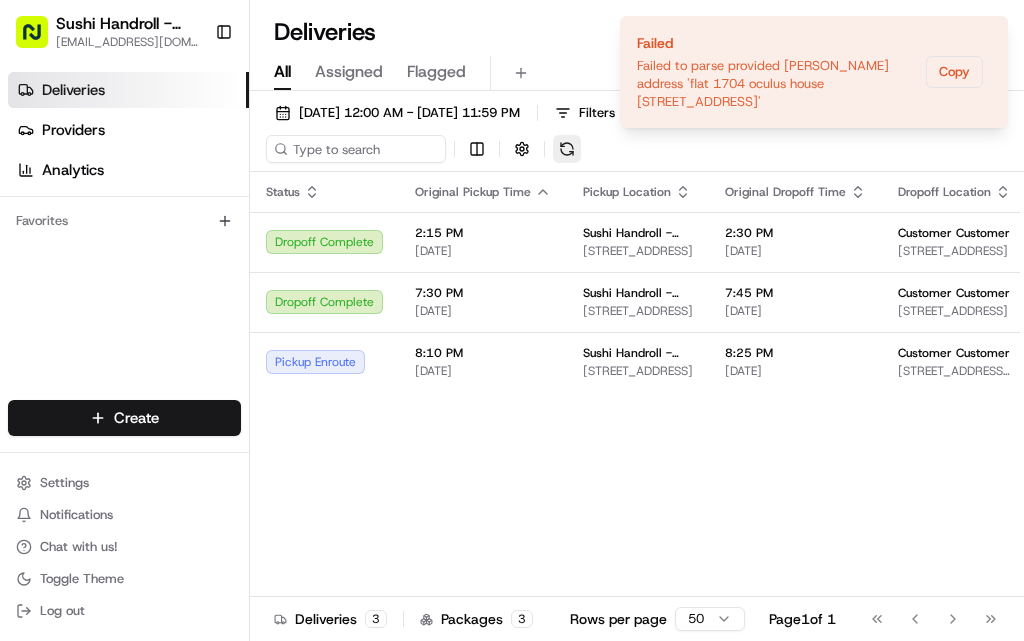 click at bounding box center (567, 149) 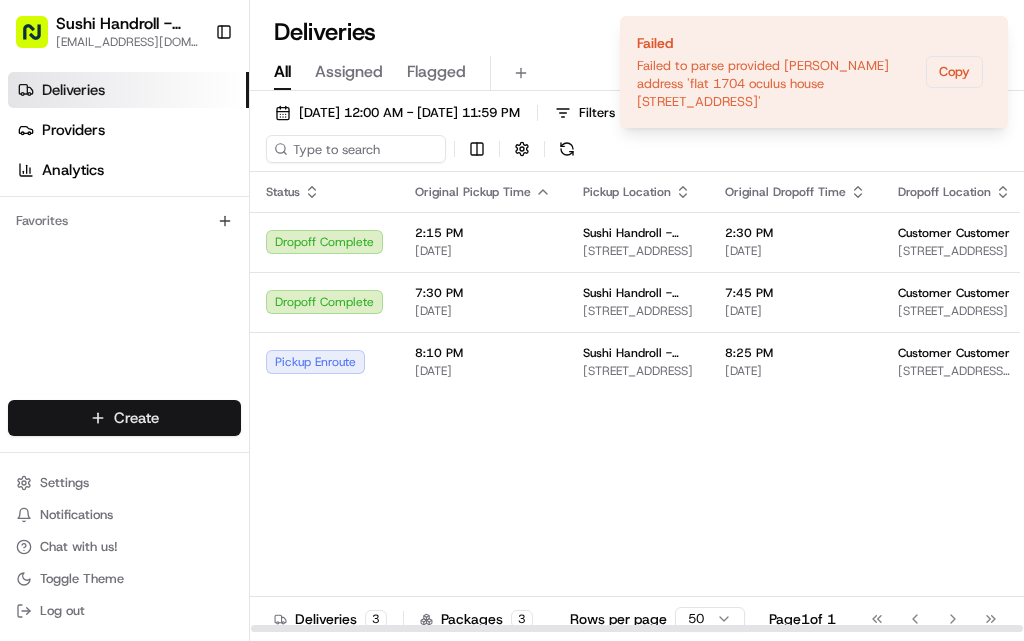click on "Sushi Handroll - Ilford ilford@sushihandroll.co.uk Toggle Sidebar Deliveries Providers Analytics Favorites Main Menu Members & Organization Organization Users Roles Preferences Customization Tracking Orchestration Automations Locations Pickup Locations Dropoff Locations Billing Billing Refund Requests Integrations Notification Triggers Webhooks API Keys Request Logs Create Settings Notifications Chat with us! Toggle Theme Log out Deliveries All times are displayed using  BST  timezone All Assigned Flagged 07/12/2025 12:00 AM - 07/12/2025 11:59 PM Filters Views Status Original Pickup Time Pickup Location Original Dropoff Time Dropoff Location Provider Action Dropoff Complete 2:15 PM 07/12/2025 Sushi Handroll - Ilford 57 Green Ln, Ilford IG1 1XG, UK 2:30 PM 07/12/2025 Customer Customer Carlton, House, 501, 535 High Rd, Ilford IG1 1TZ, UK Uber UK FAROOQ H. Dropoff Complete 7:30 PM 07/12/2025 Sushi Handroll - Ilford 57 Green Ln, Ilford IG1 1XG, UK 7:45 PM 07/12/2025 Customer Customer Uber UK 3 3 1" at bounding box center (512, 320) 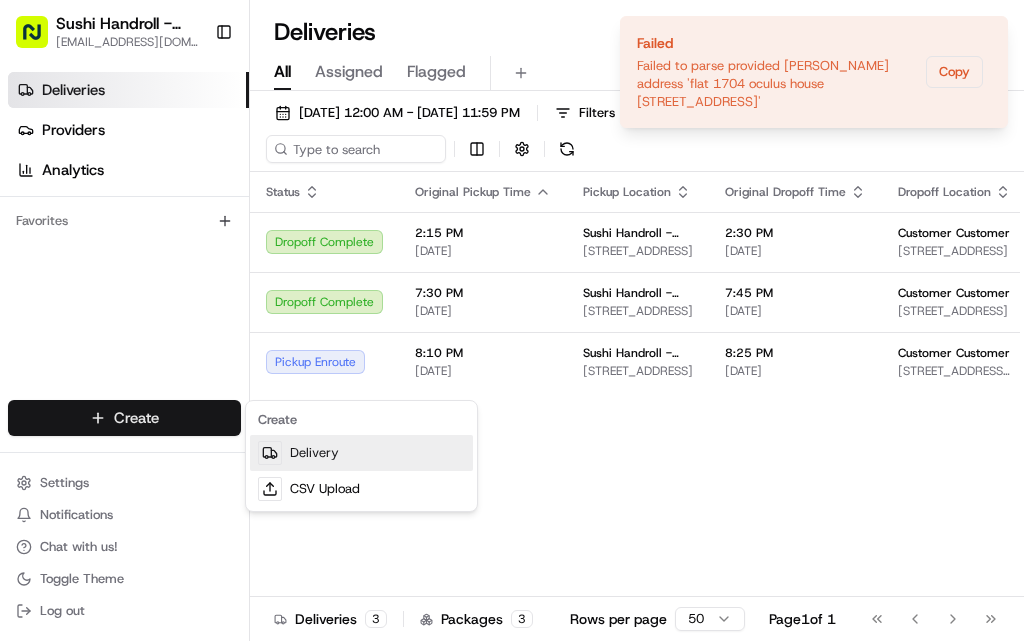 click on "Delivery" at bounding box center (361, 453) 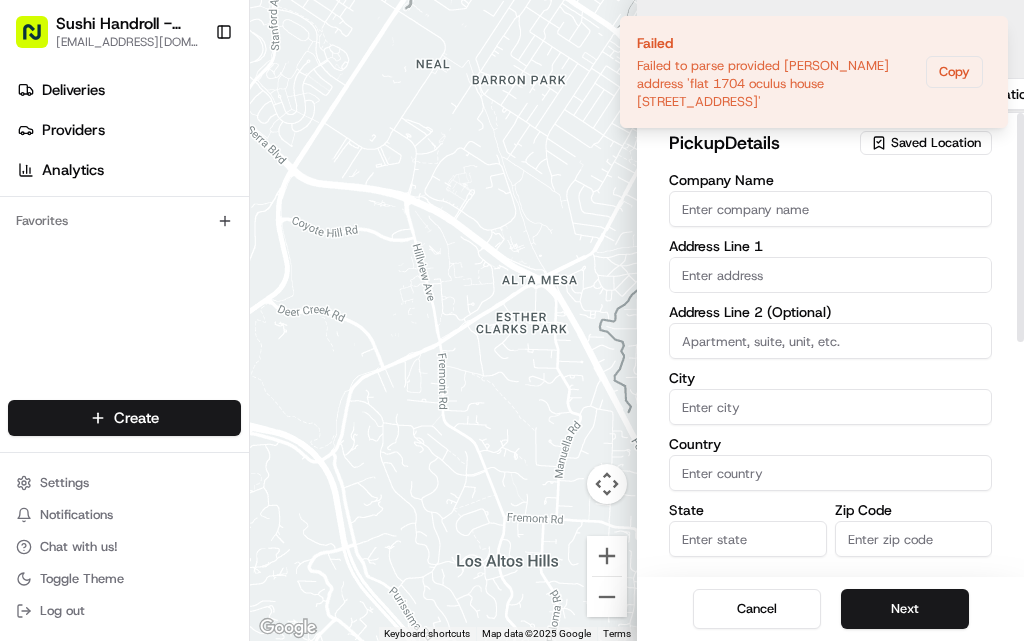 click on "Company Name" at bounding box center (830, 209) 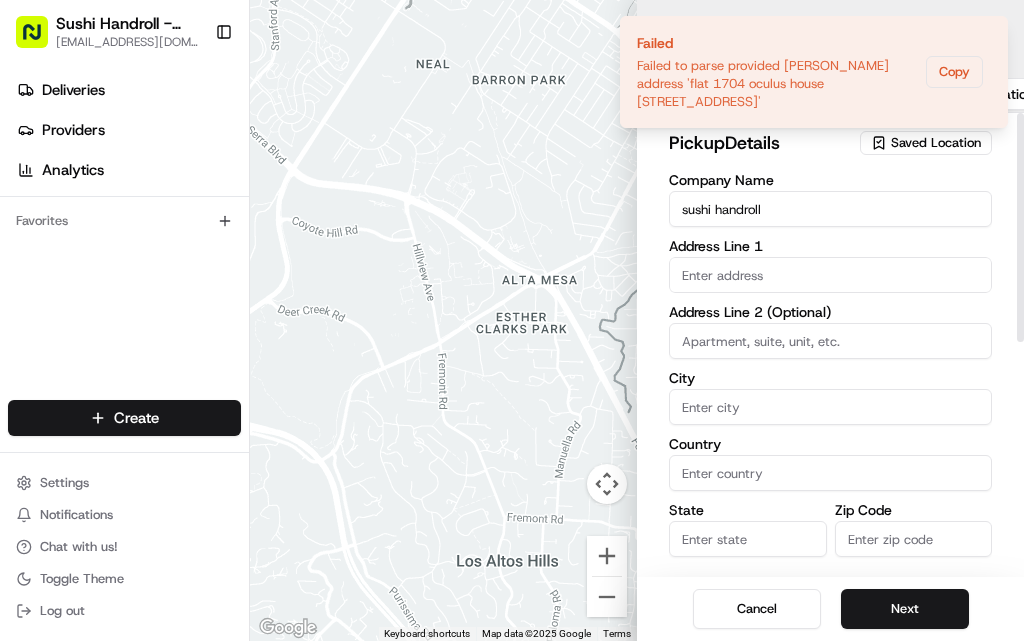 type on "57 Green Lane" 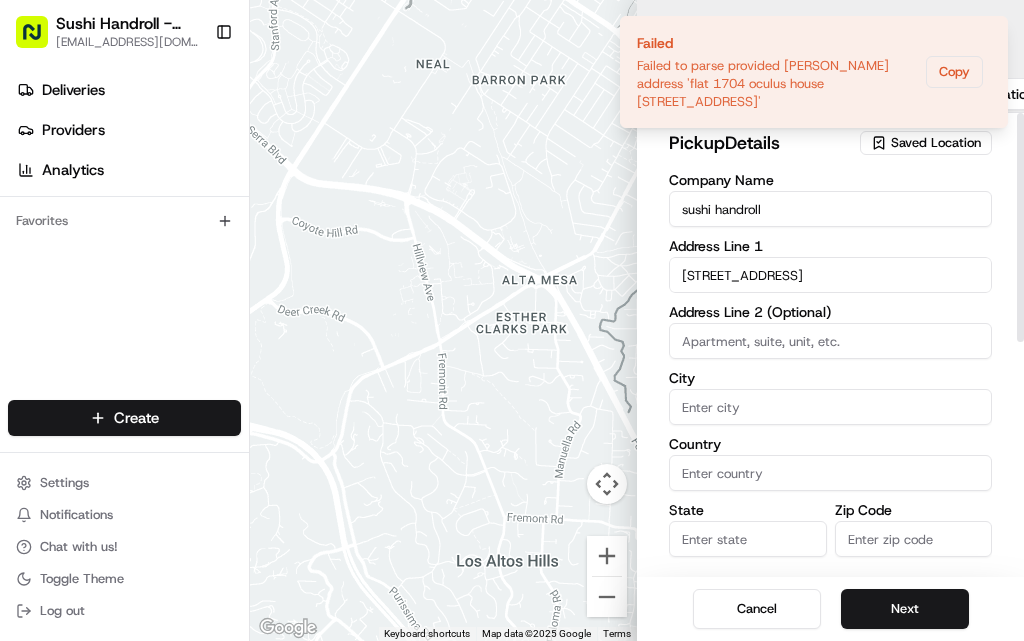 type on "please deliver after 11" 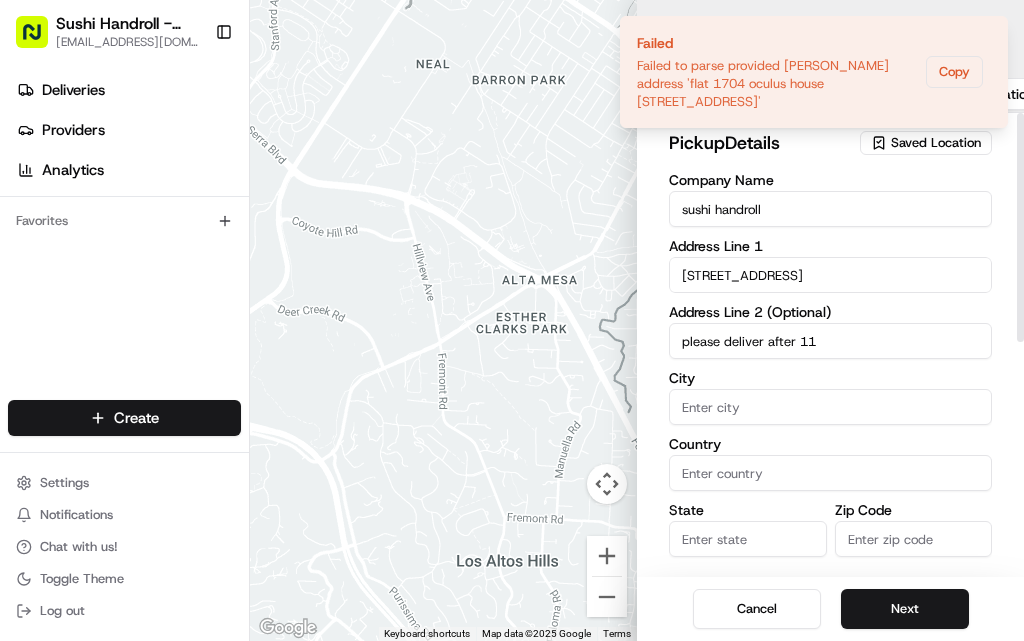type on "ILFORD" 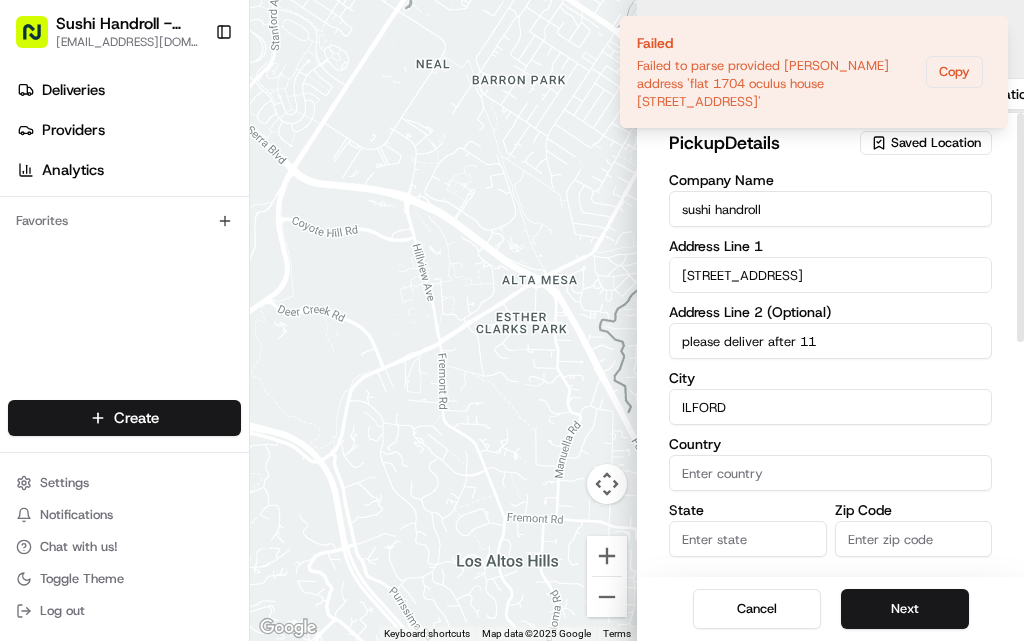 type on "Essex" 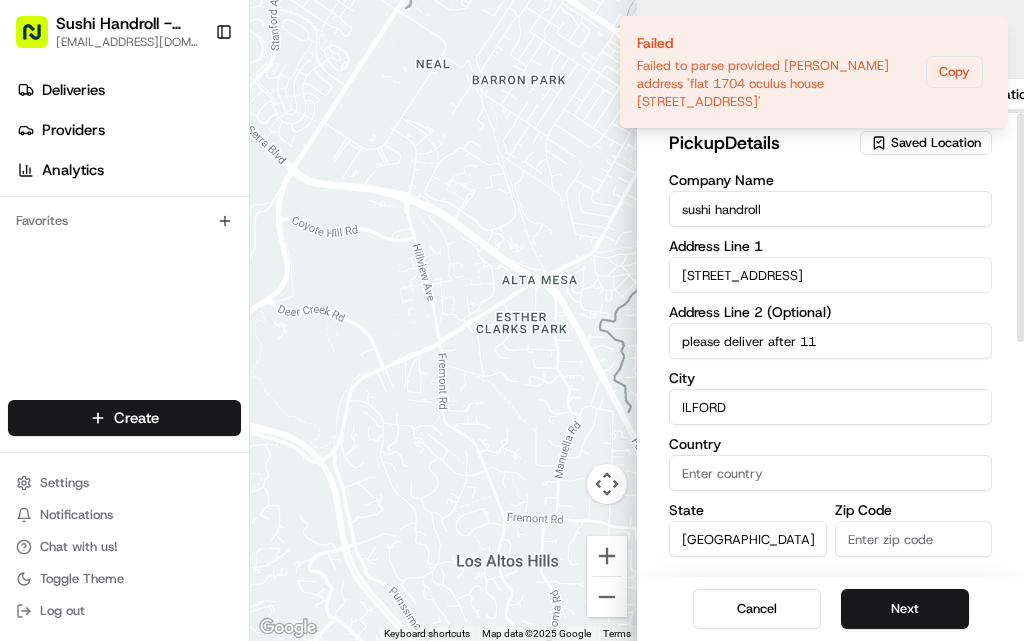 type on "IG1 1XG" 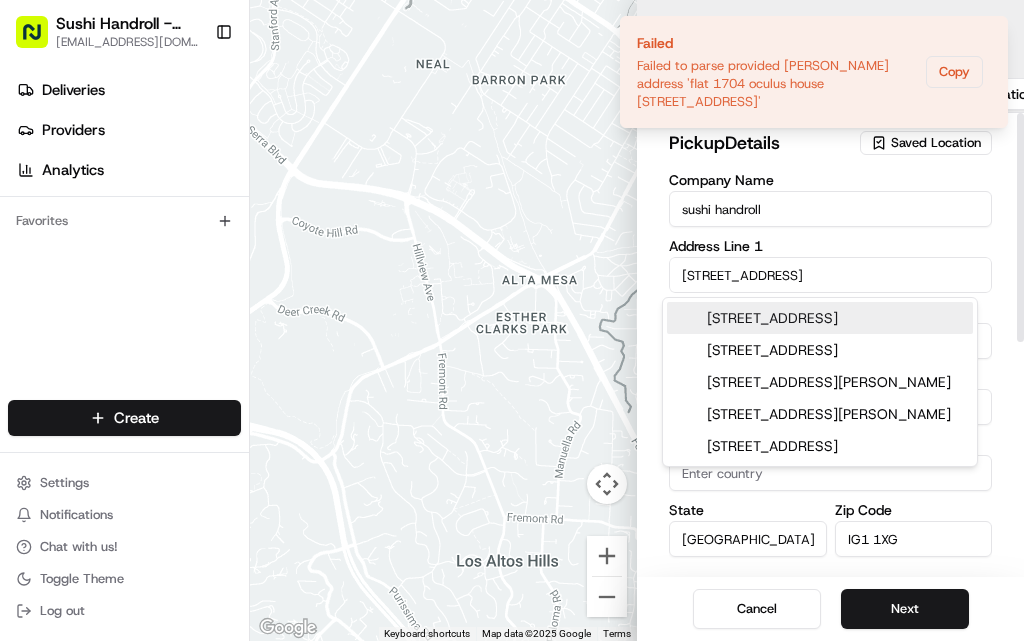 click on "57 Green Lane" at bounding box center [830, 275] 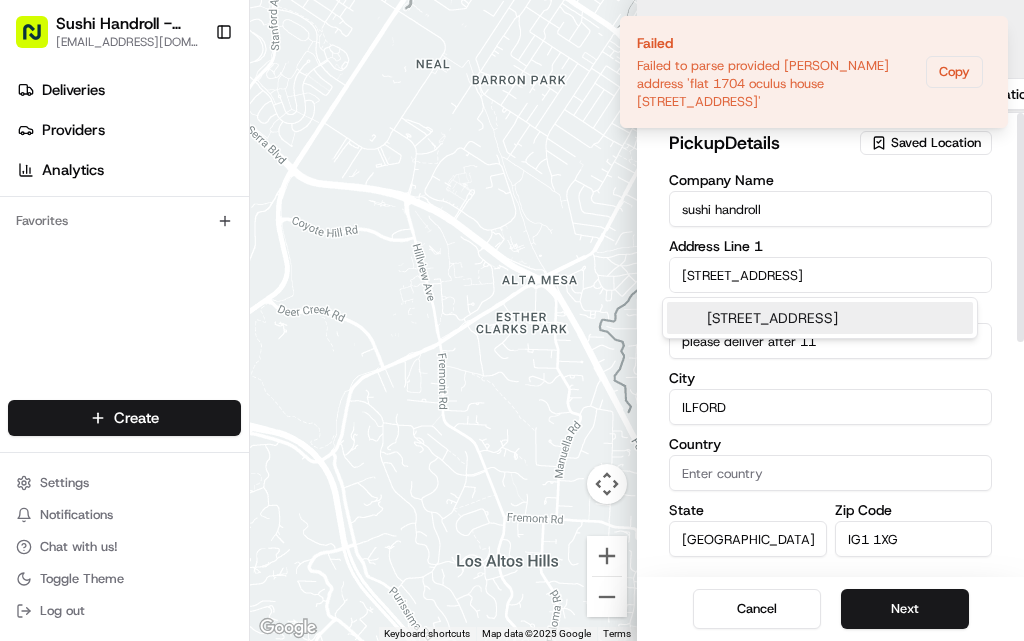 click on "57 Green Lane, Ilford IG1 1XG, UK" at bounding box center [820, 318] 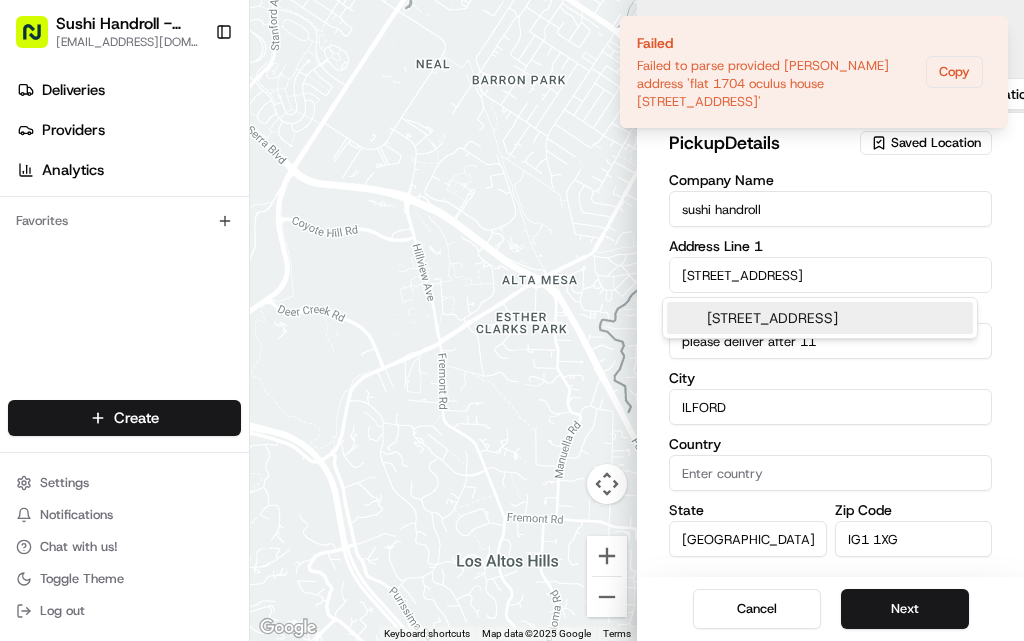 type on "[STREET_ADDRESS]" 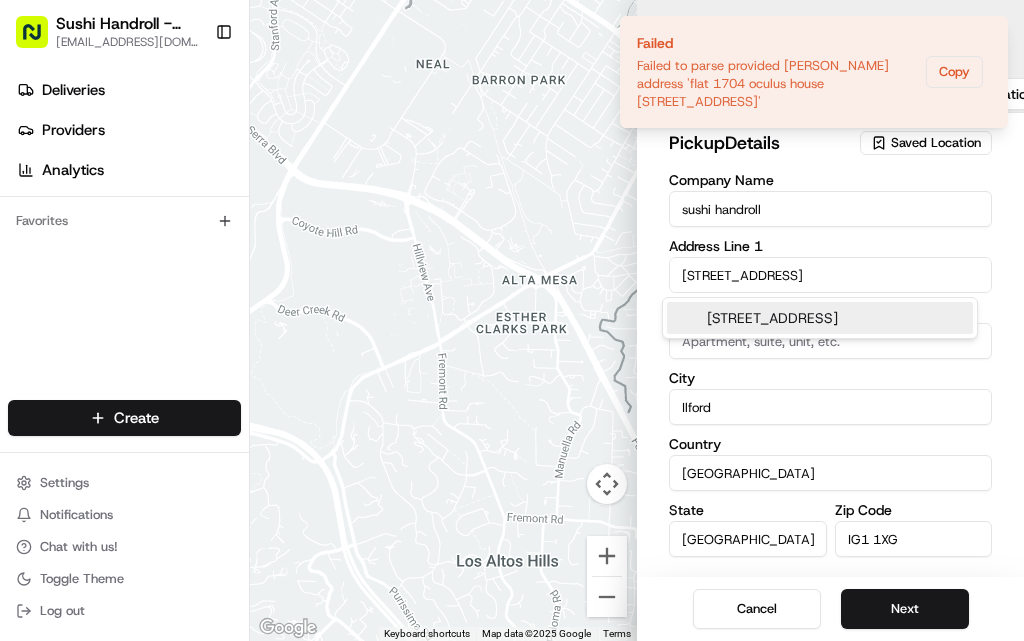 type on "57 Green Lane" 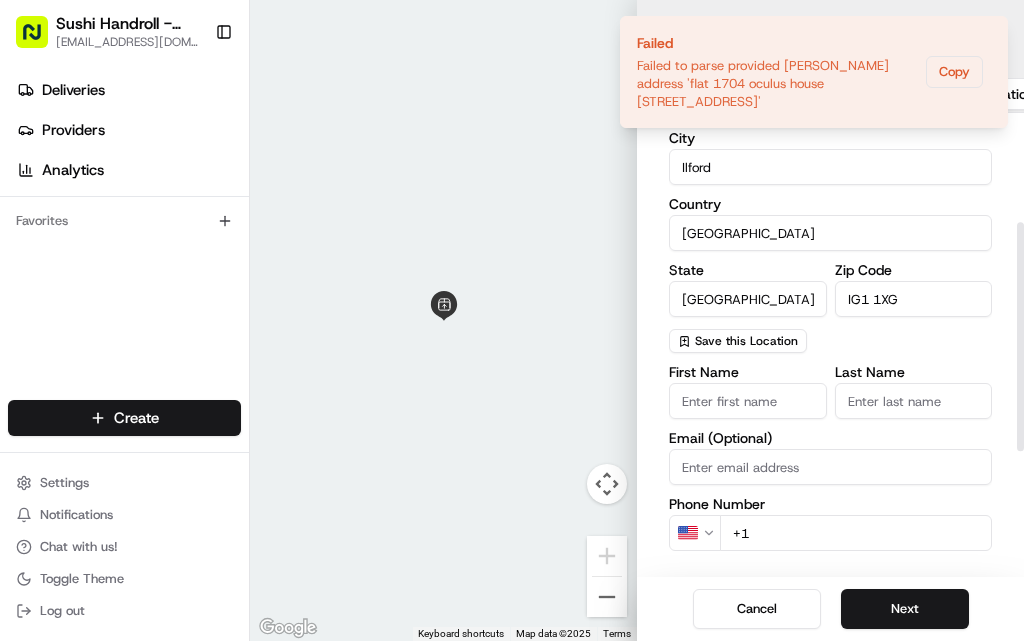 scroll, scrollTop: 300, scrollLeft: 0, axis: vertical 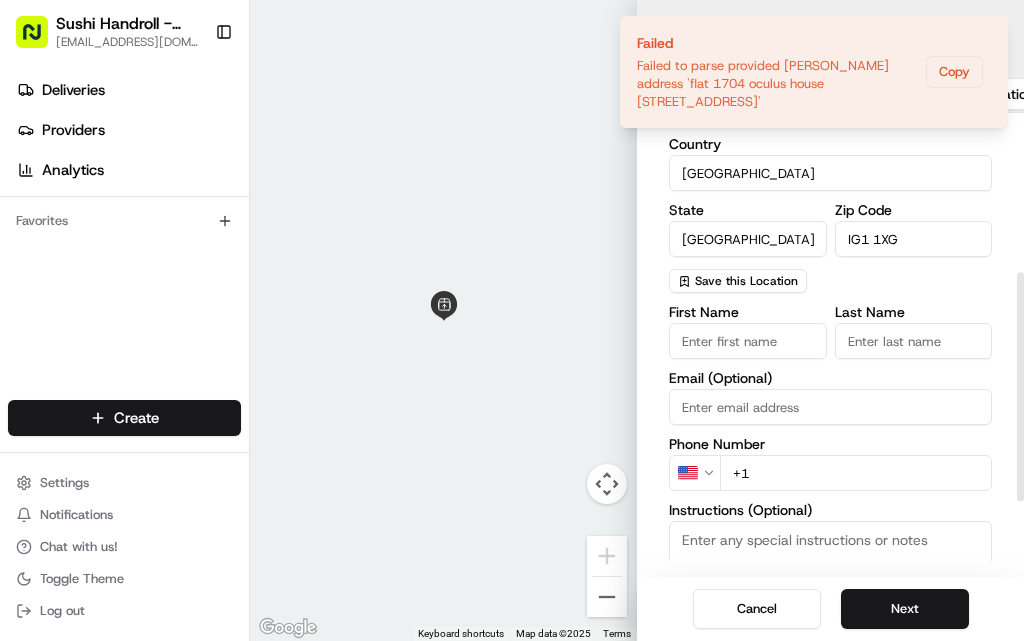 click on "Sushi Handroll - Ilford ilford@sushihandroll.co.uk Toggle Sidebar Deliveries Providers Analytics Favorites Main Menu Members & Organization Organization Users Roles Preferences Customization Tracking Orchestration Automations Locations Pickup Locations Dropoff Locations Billing Billing Refund Requests Integrations Notification Triggers Webhooks API Keys Request Logs Create Settings Notifications Chat with us! Toggle Theme Log out To navigate the map with touch gestures double-tap and hold your finger on the map, then drag the map. ← Move left → Move right ↑ Move up ↓ Move down + Zoom in - Zoom out Home Jump left by 75% End Jump right by 75% Page Up Jump up by 75% Page Down Jump down by 75% Keyboard shortcuts Map Data Map data ©2025 Map data ©2025 1 m  Click to toggle between metric and imperial units Terms Report a map error Create New Delivery Pickup Dropoff Delivery Details Swap locations pickup  Details Saved Location Company Name sushi handroll Address Line 1 57 Green Lane City" at bounding box center (512, 320) 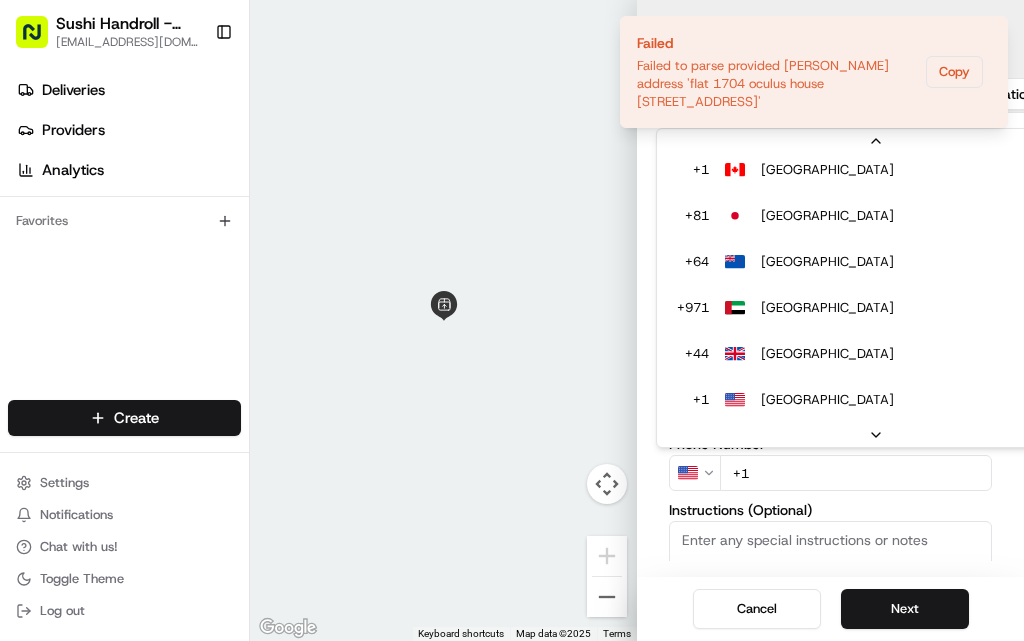 scroll, scrollTop: 132, scrollLeft: 0, axis: vertical 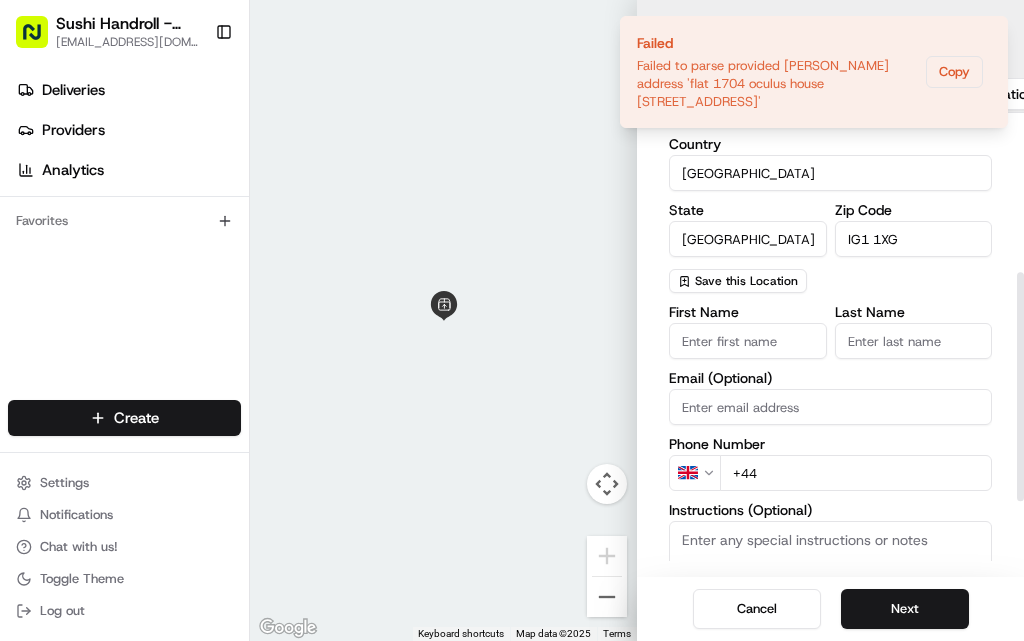 click on "+44" at bounding box center [856, 473] 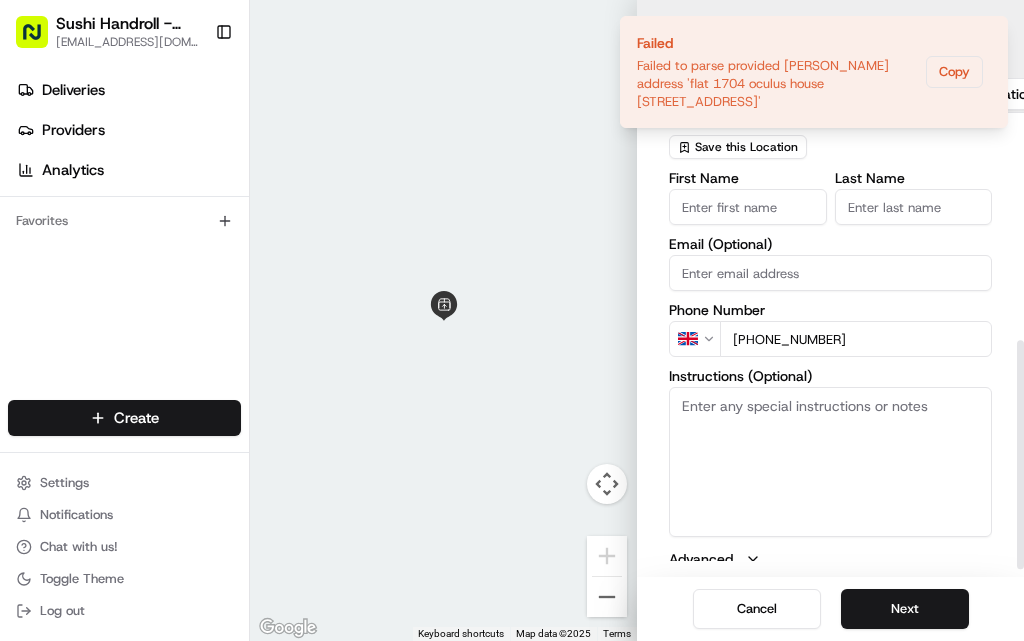 scroll, scrollTop: 442, scrollLeft: 0, axis: vertical 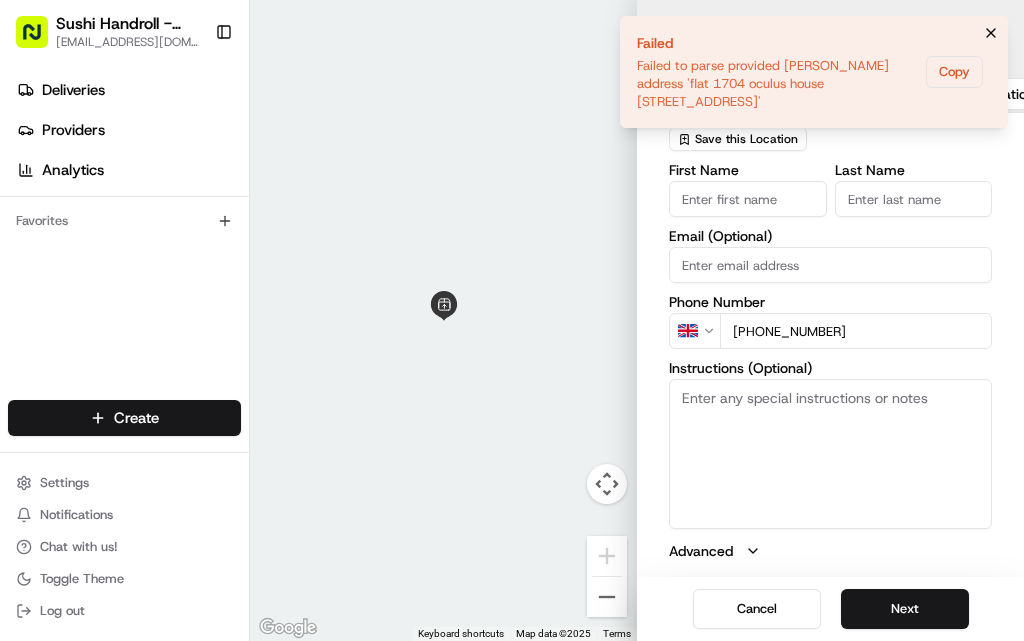 type on "+44 7828 203353" 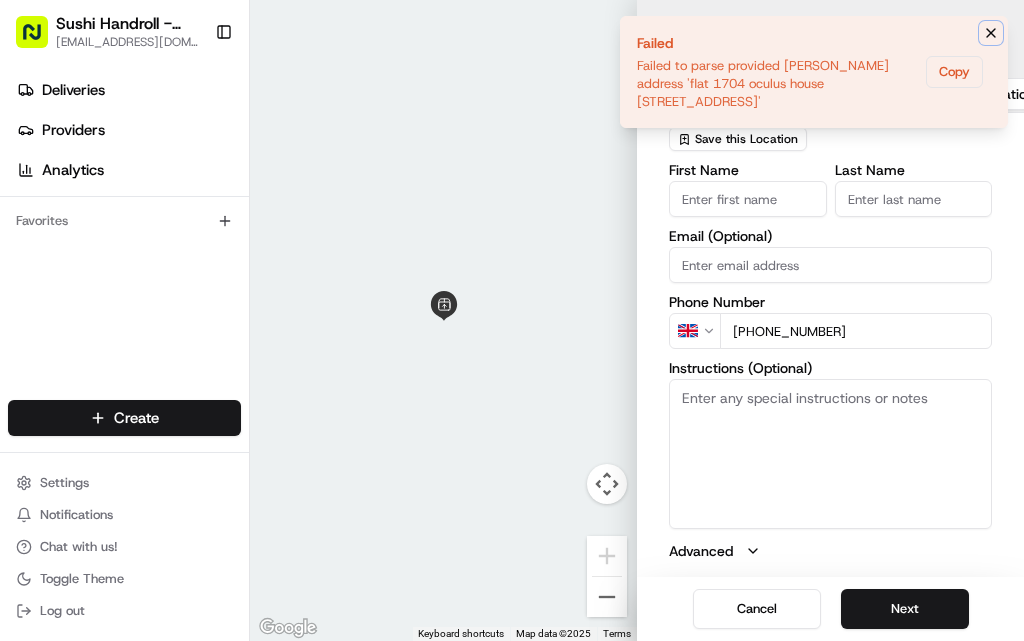 click 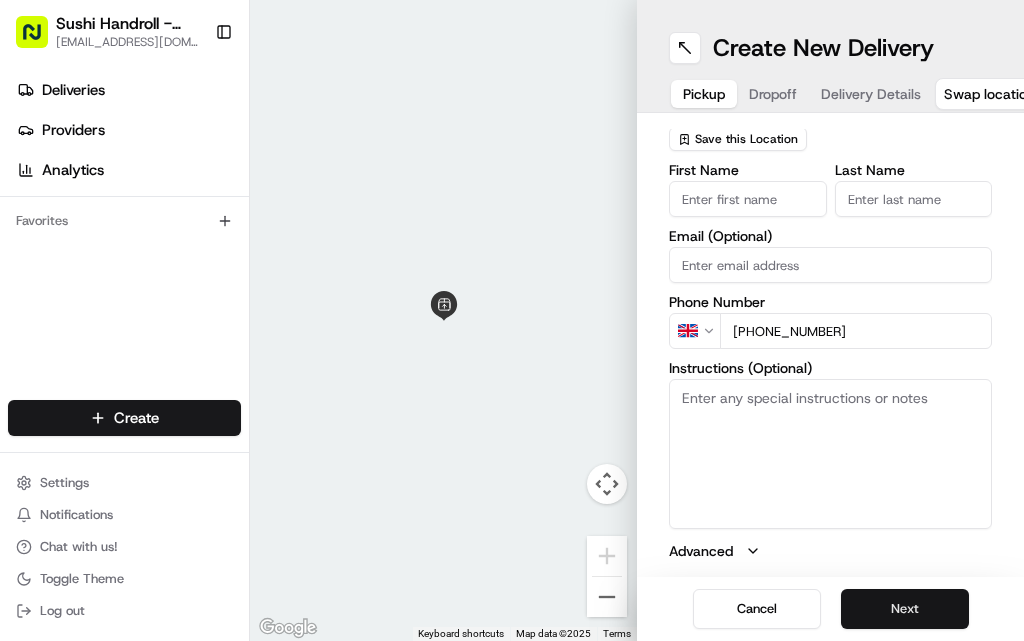 click on "Next" at bounding box center [905, 609] 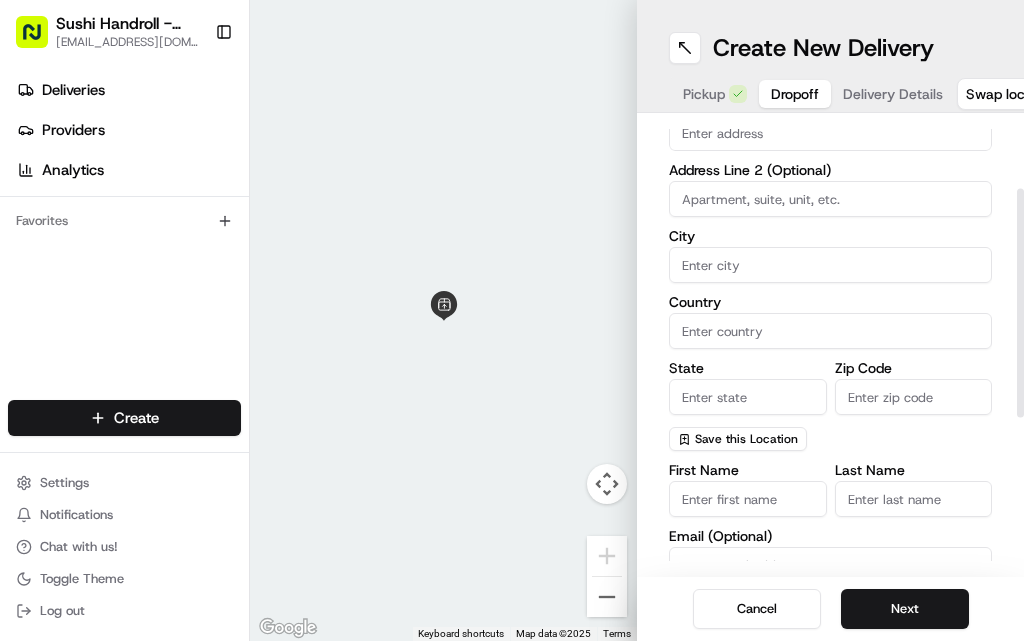 scroll, scrollTop: 0, scrollLeft: 0, axis: both 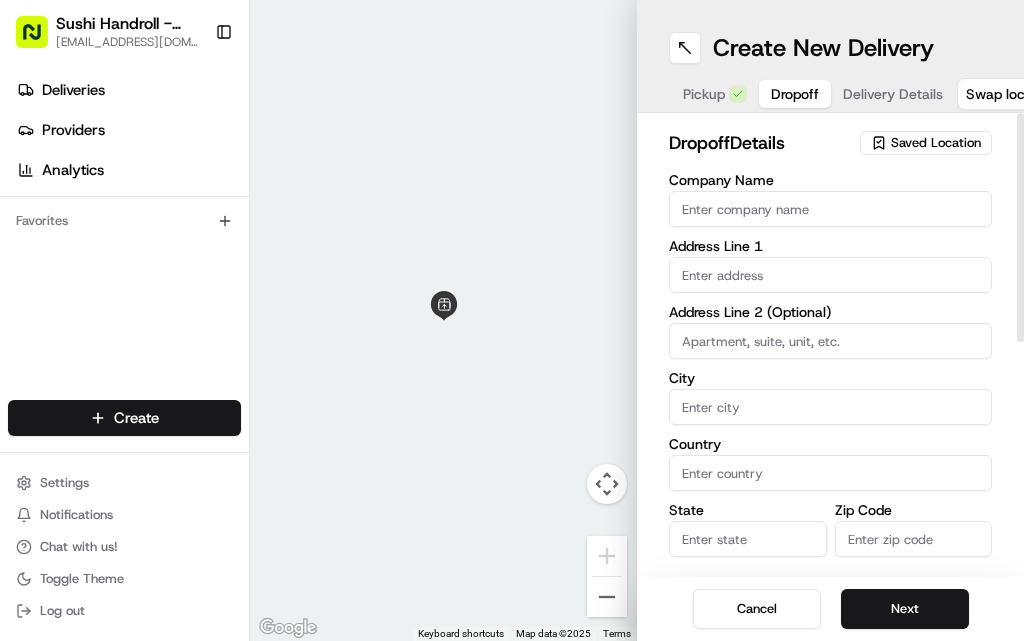 click on "Company Name" at bounding box center (830, 209) 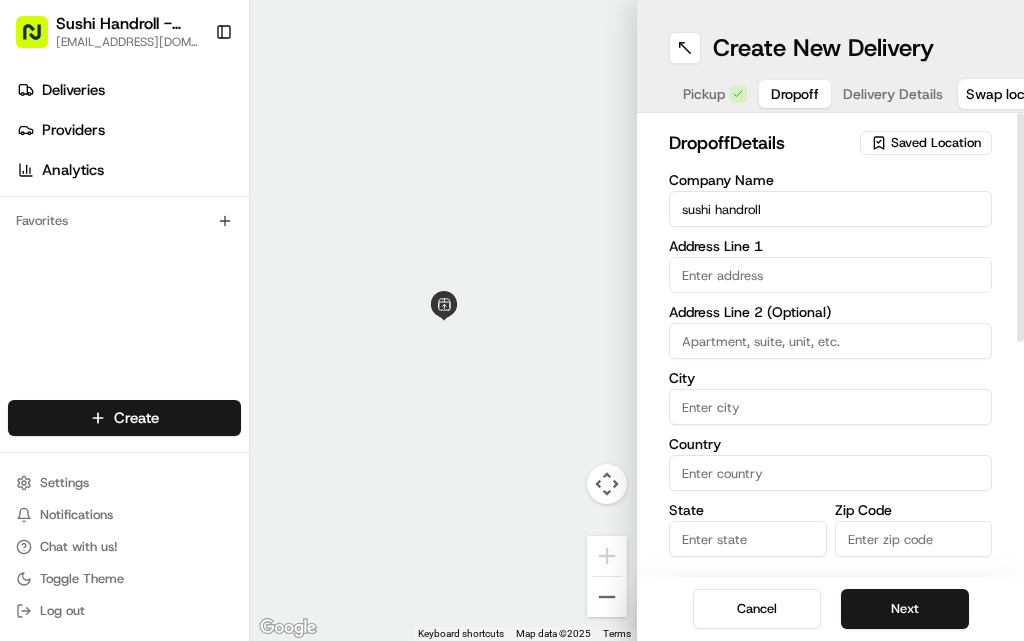 type on "sushi handroll" 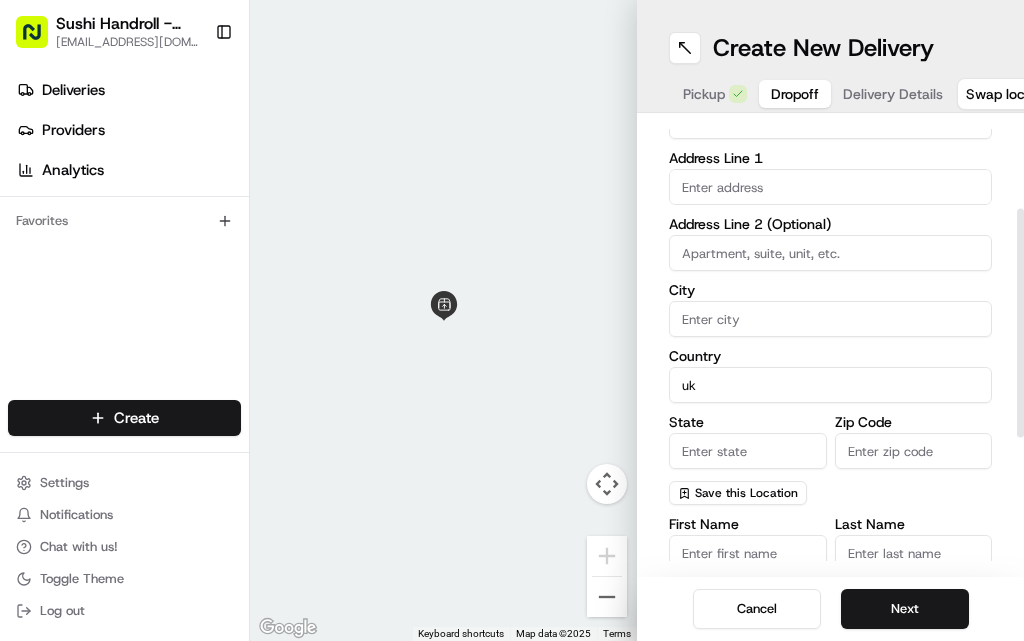 scroll, scrollTop: 200, scrollLeft: 0, axis: vertical 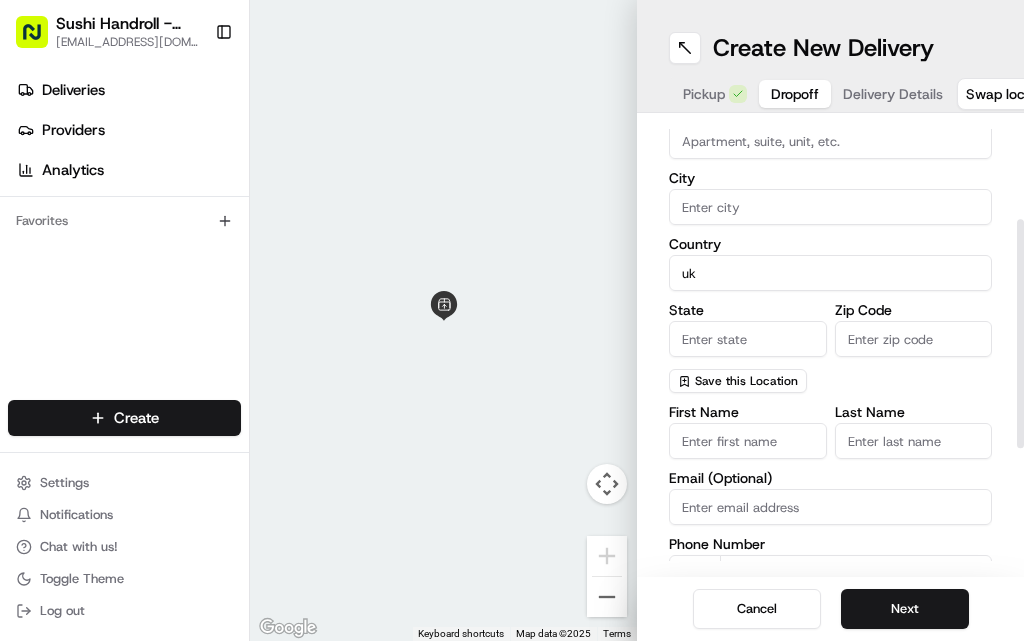 type on "uk" 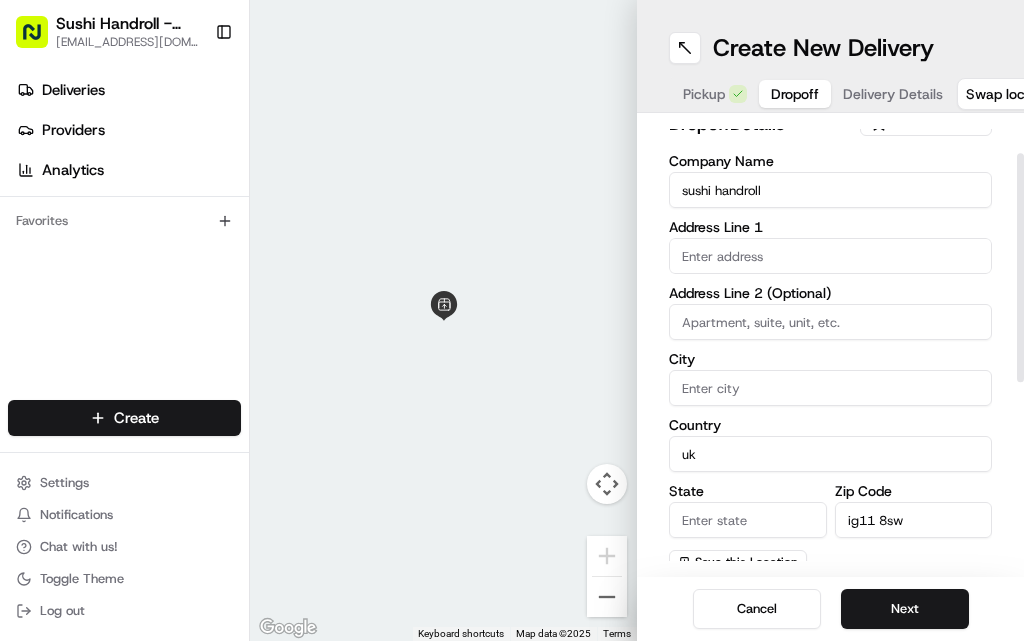 scroll, scrollTop: 0, scrollLeft: 0, axis: both 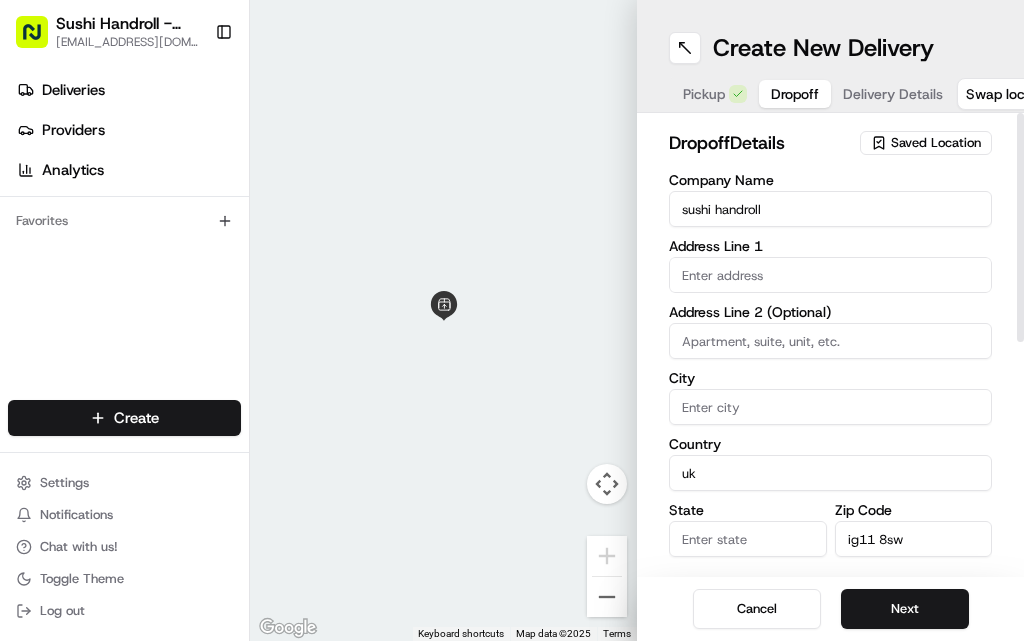 type on "ig11 8sw" 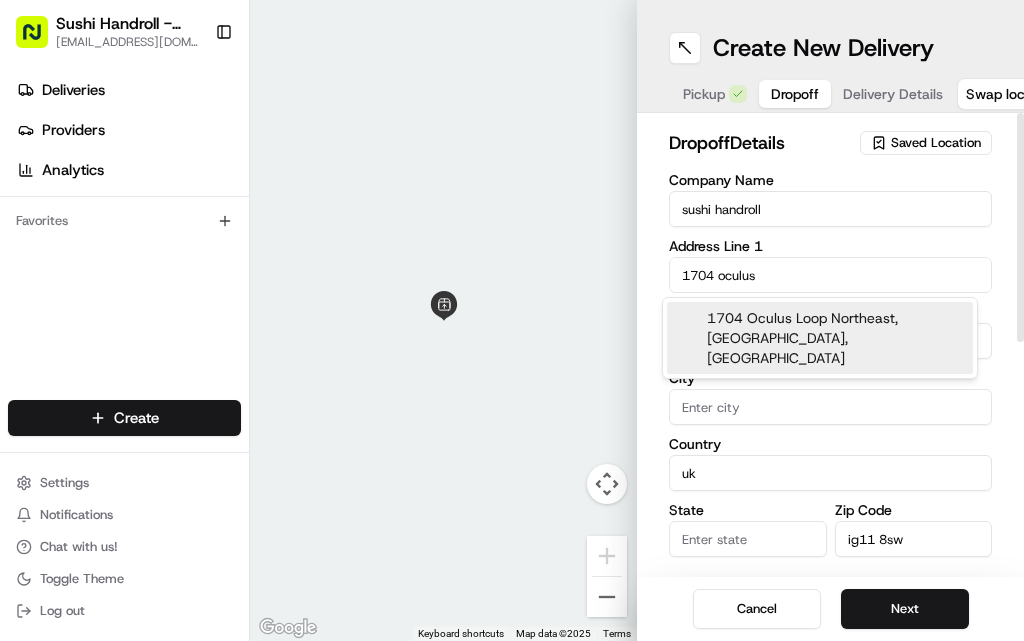 type on "1704 oculus" 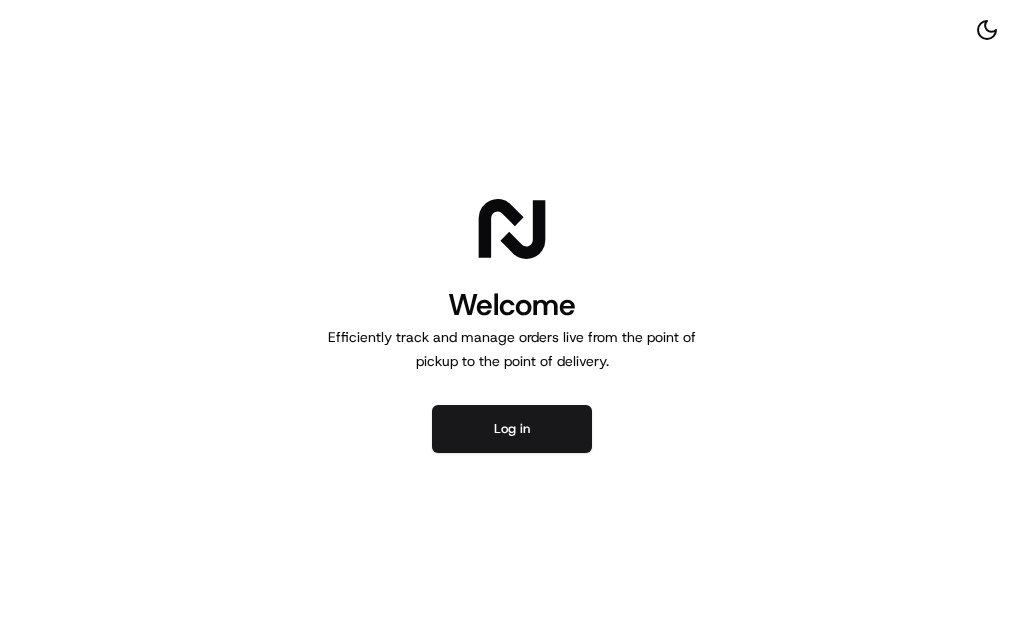 scroll, scrollTop: 0, scrollLeft: 0, axis: both 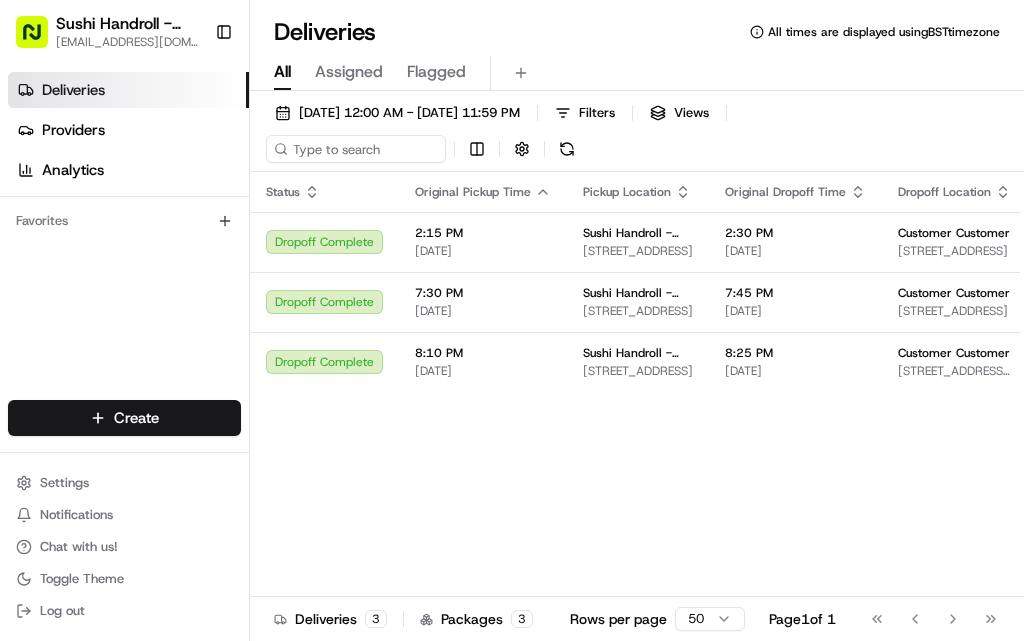 click on "All" at bounding box center (282, 72) 